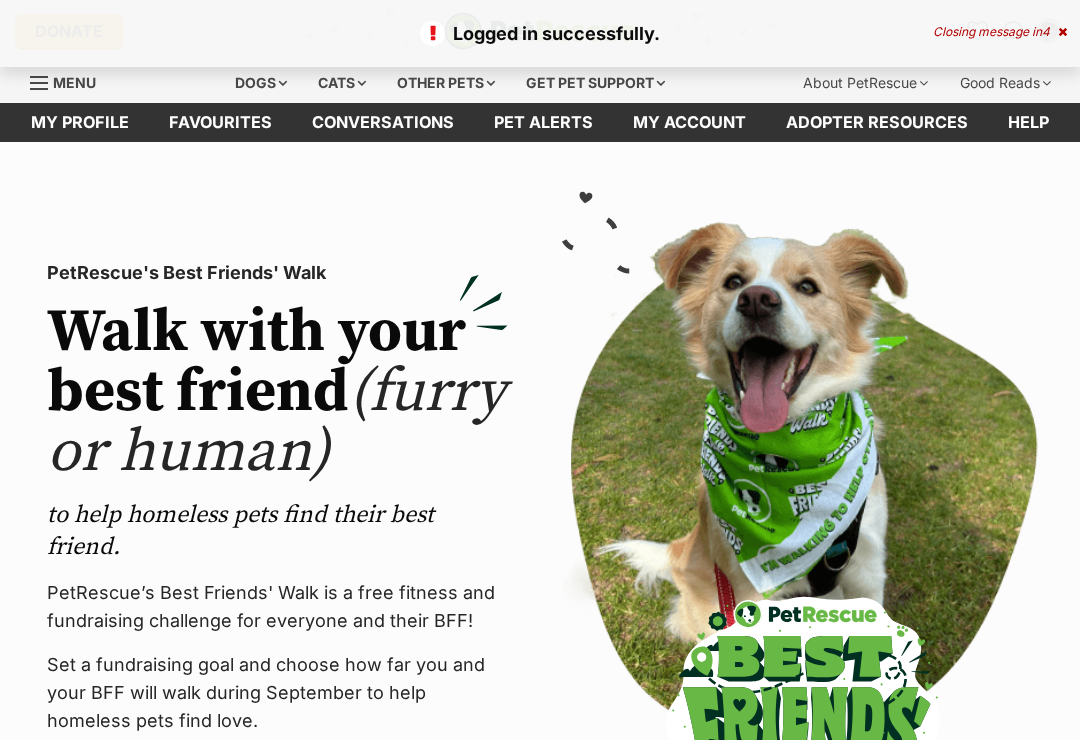 scroll, scrollTop: 0, scrollLeft: 0, axis: both 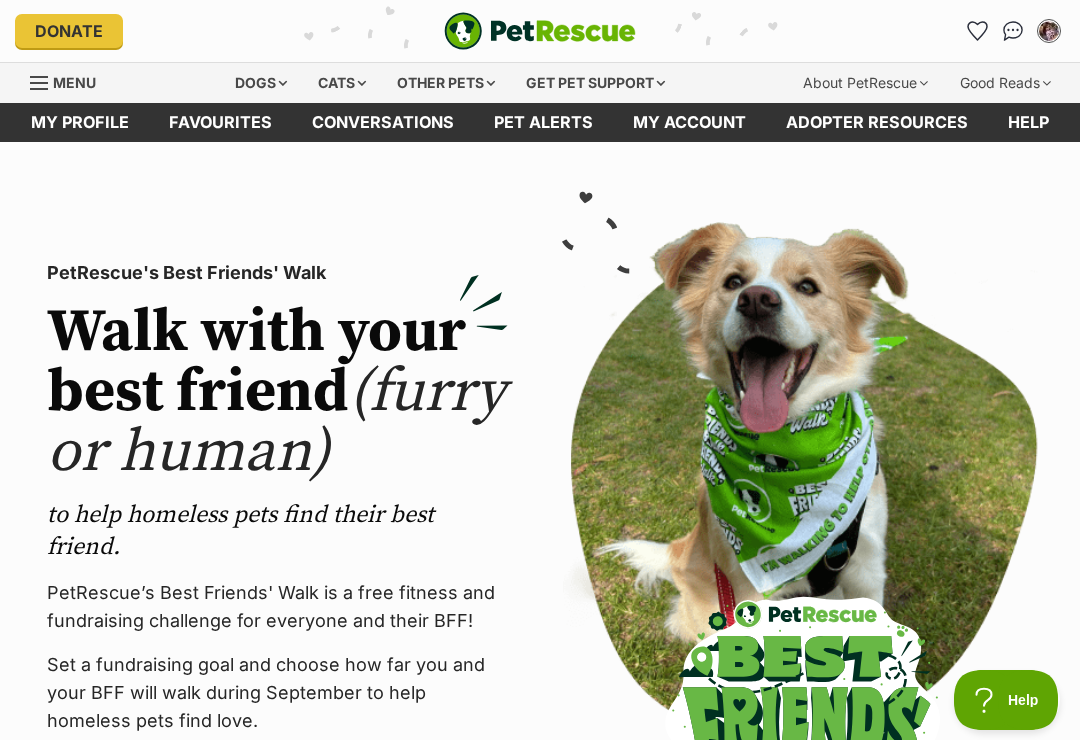 click 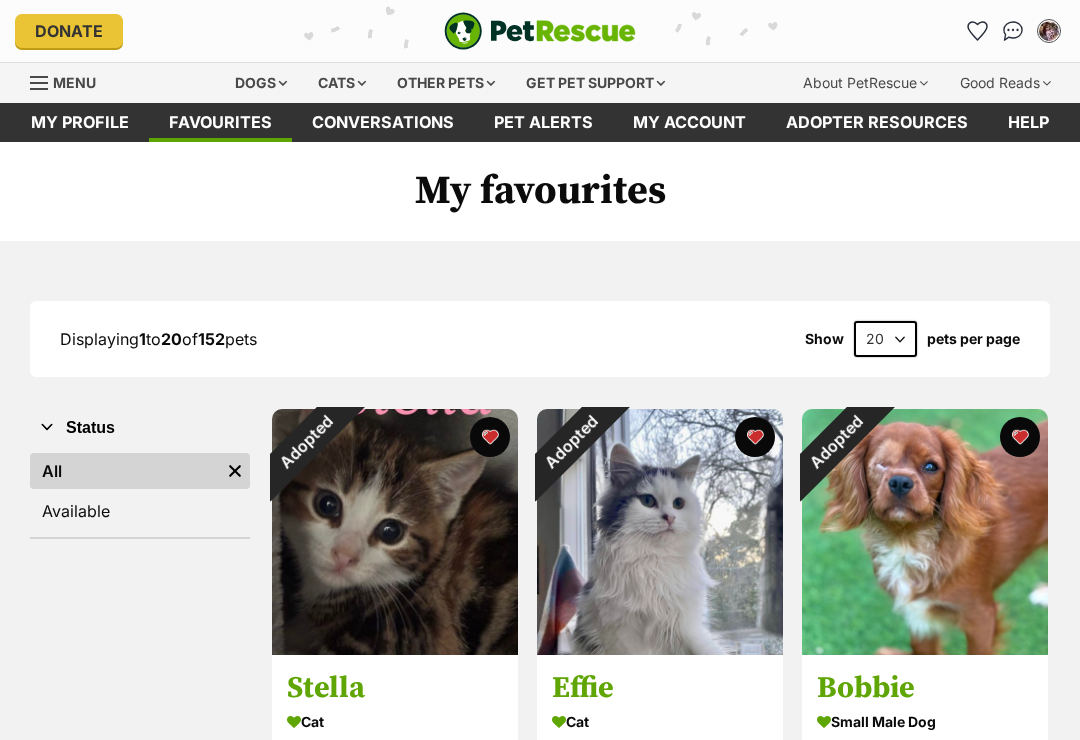 scroll, scrollTop: 4, scrollLeft: 0, axis: vertical 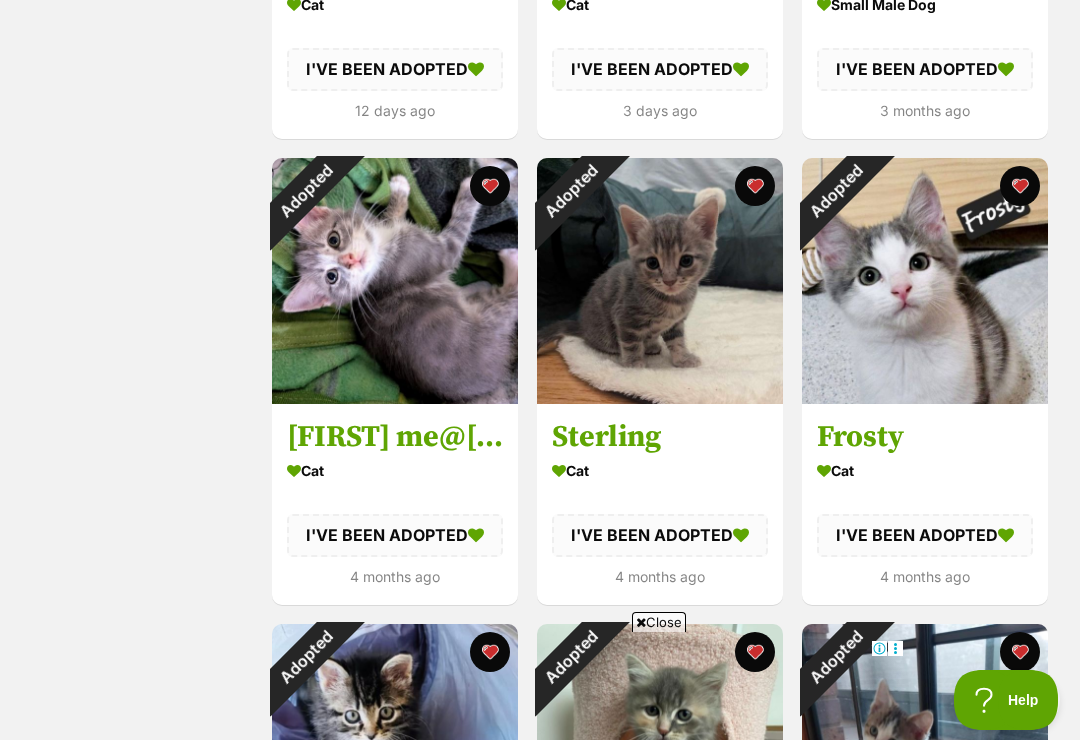click on "Close" at bounding box center [659, 622] 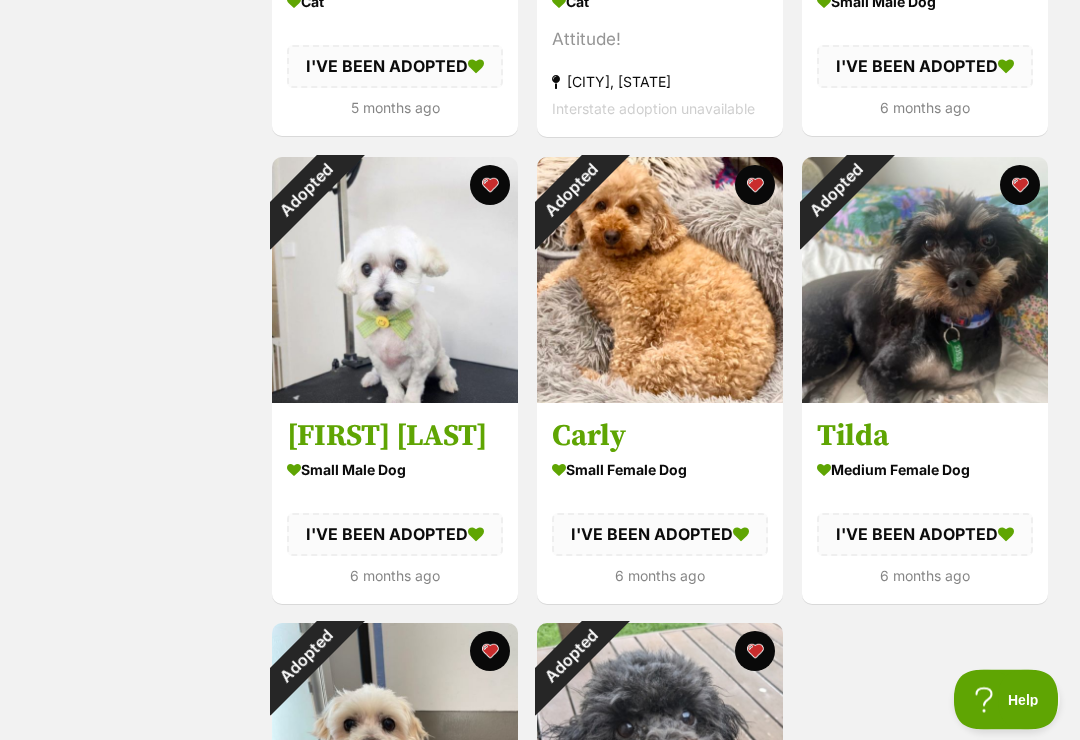 scroll, scrollTop: 0, scrollLeft: 0, axis: both 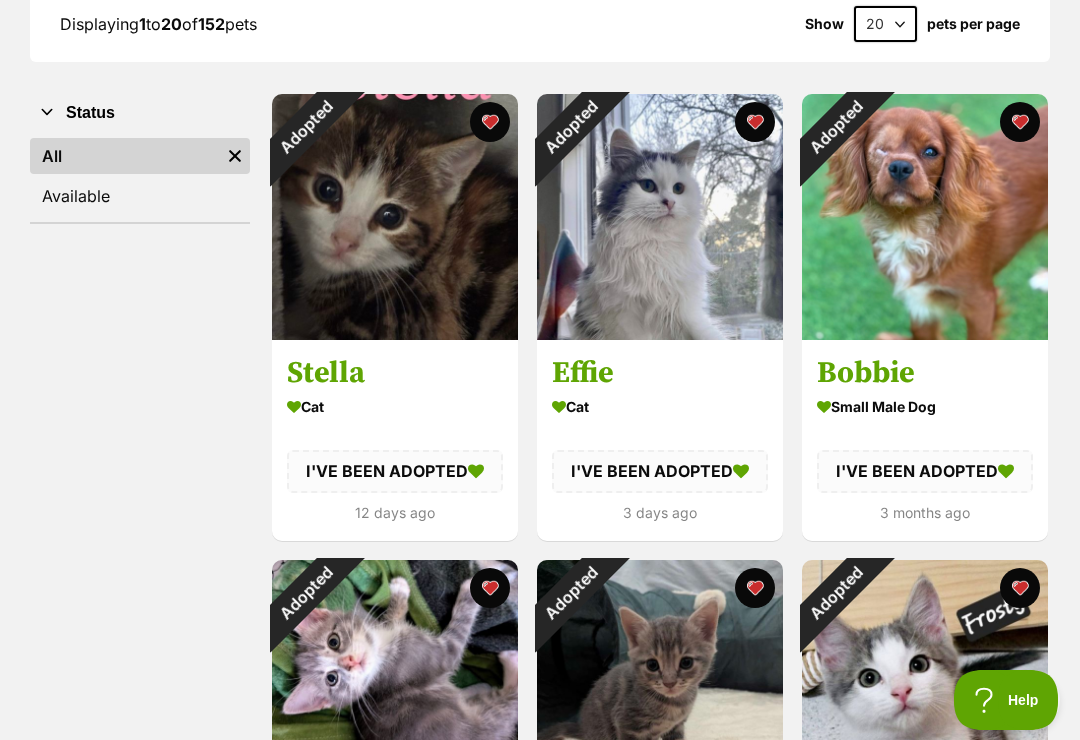 click on "Available" at bounding box center (140, 196) 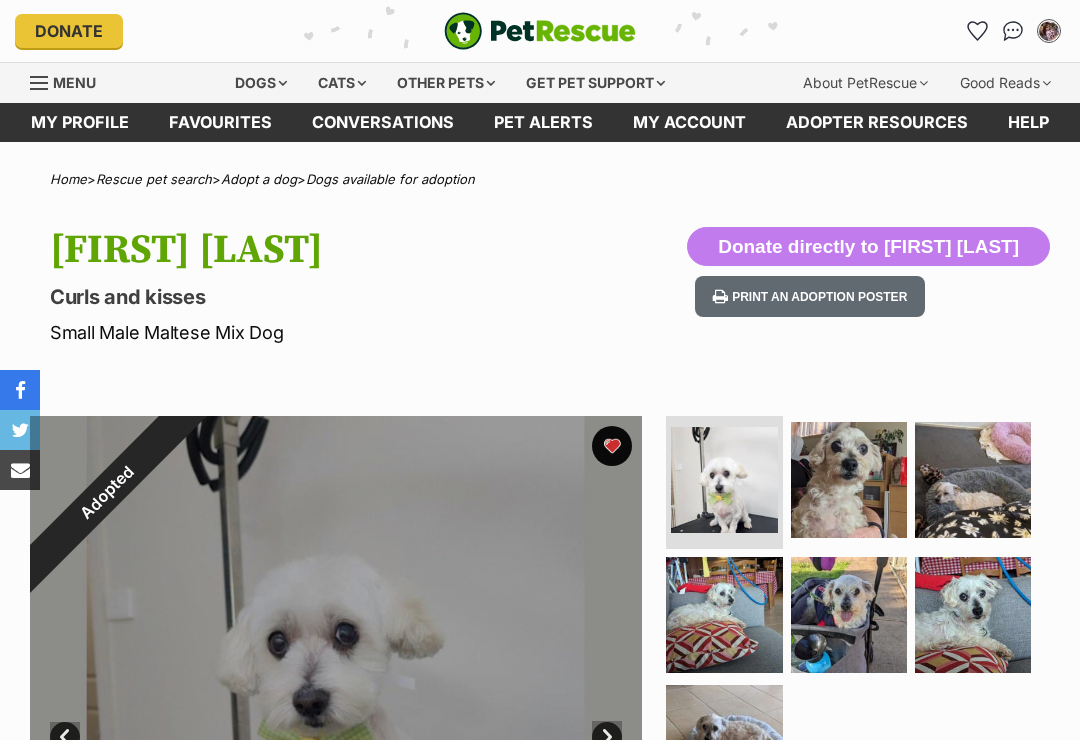 scroll, scrollTop: 0, scrollLeft: 0, axis: both 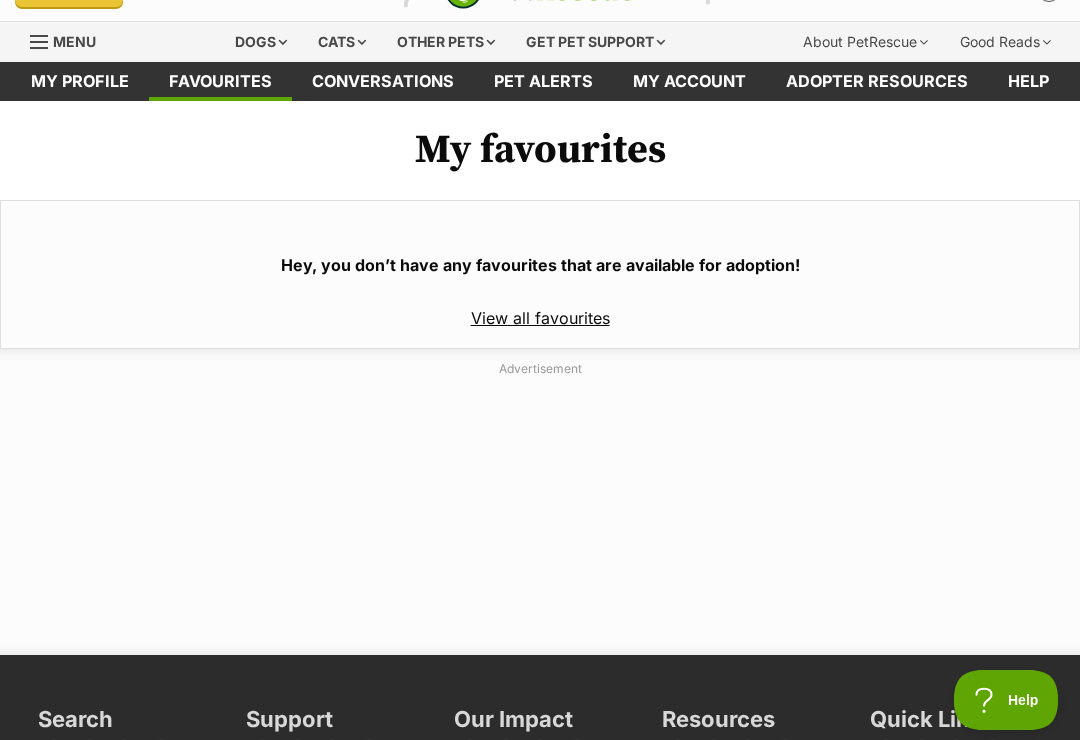 click on "Cats" at bounding box center (342, 42) 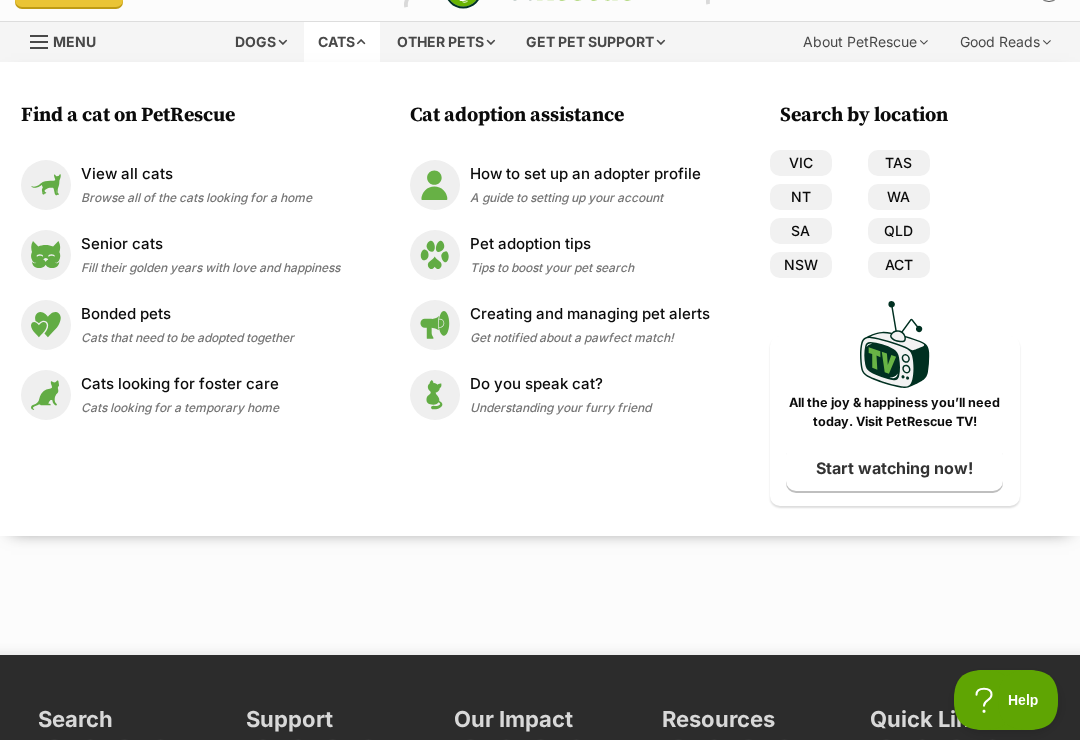 click on "Browse all of the cats looking for a home" at bounding box center [196, 197] 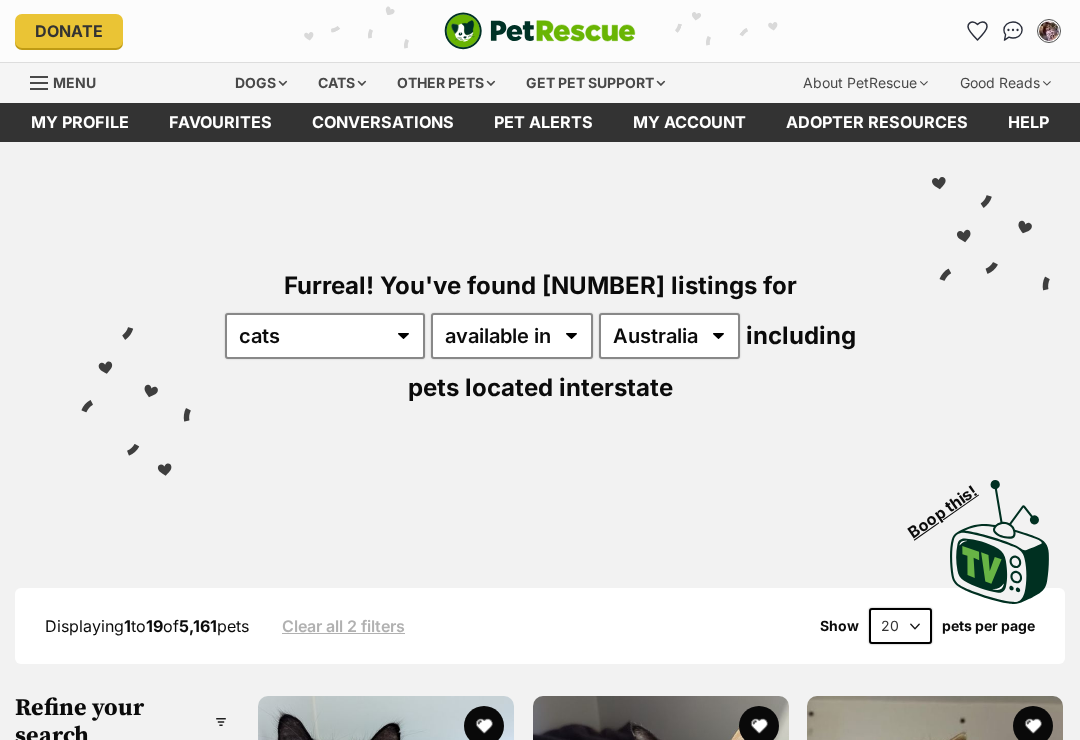 scroll, scrollTop: 0, scrollLeft: 0, axis: both 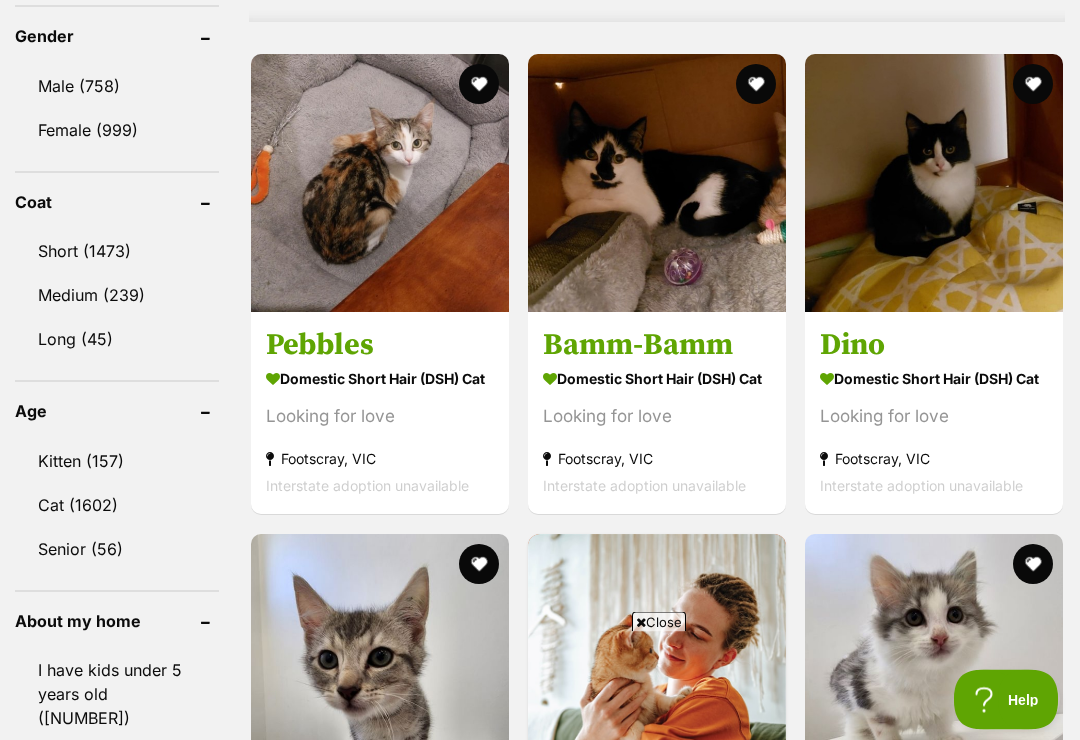click on "Kitten (157)" at bounding box center [117, 462] 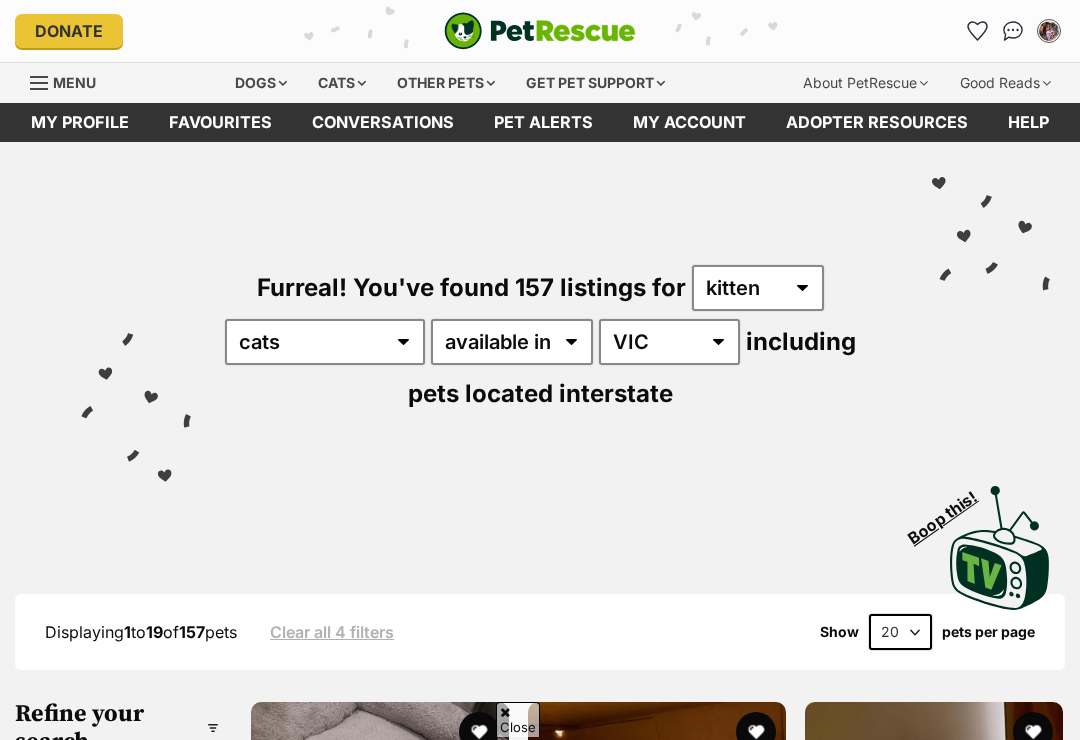scroll, scrollTop: 655, scrollLeft: 0, axis: vertical 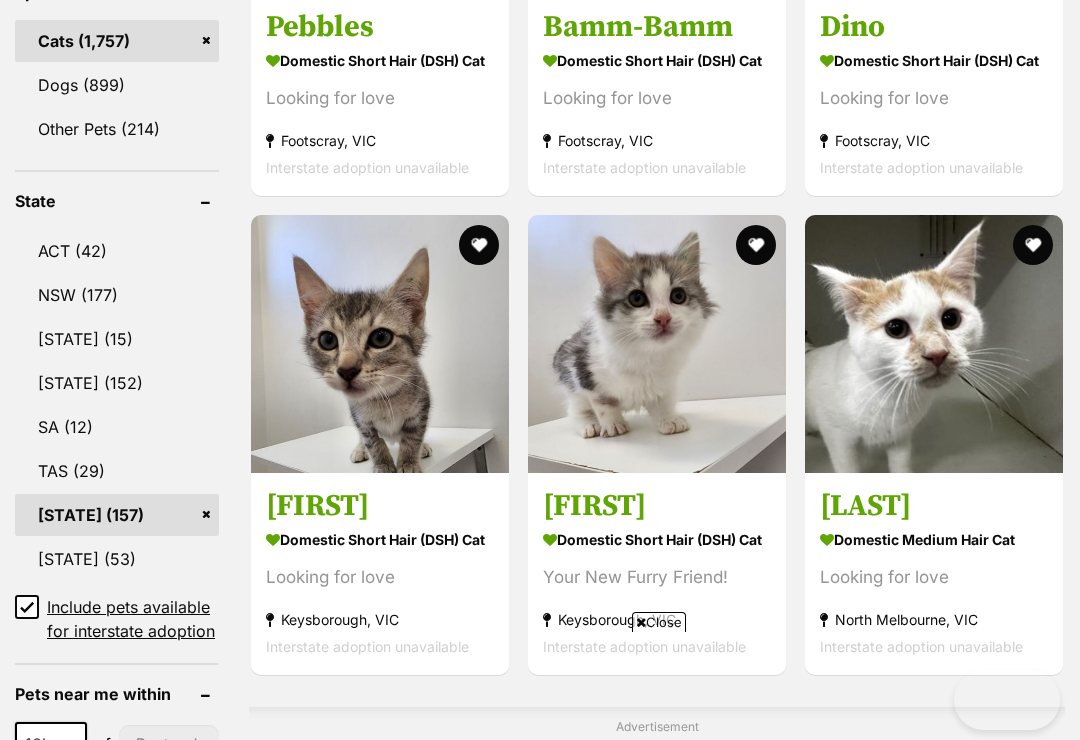 click at bounding box center (756, 245) 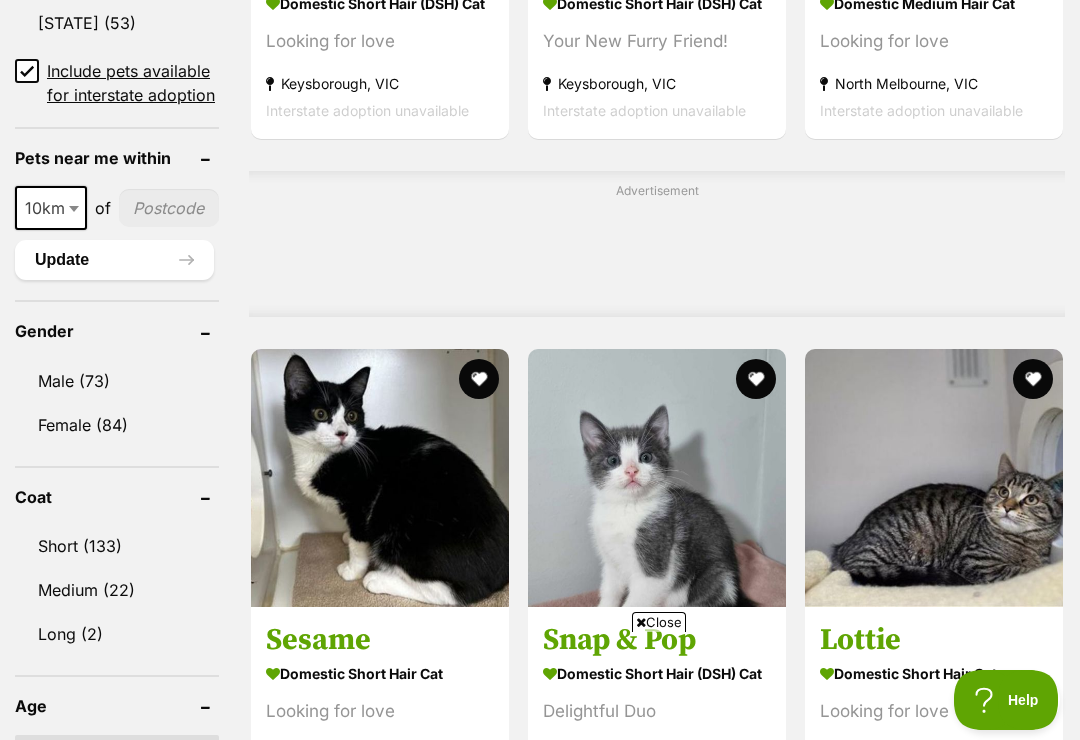 scroll, scrollTop: 1624, scrollLeft: 0, axis: vertical 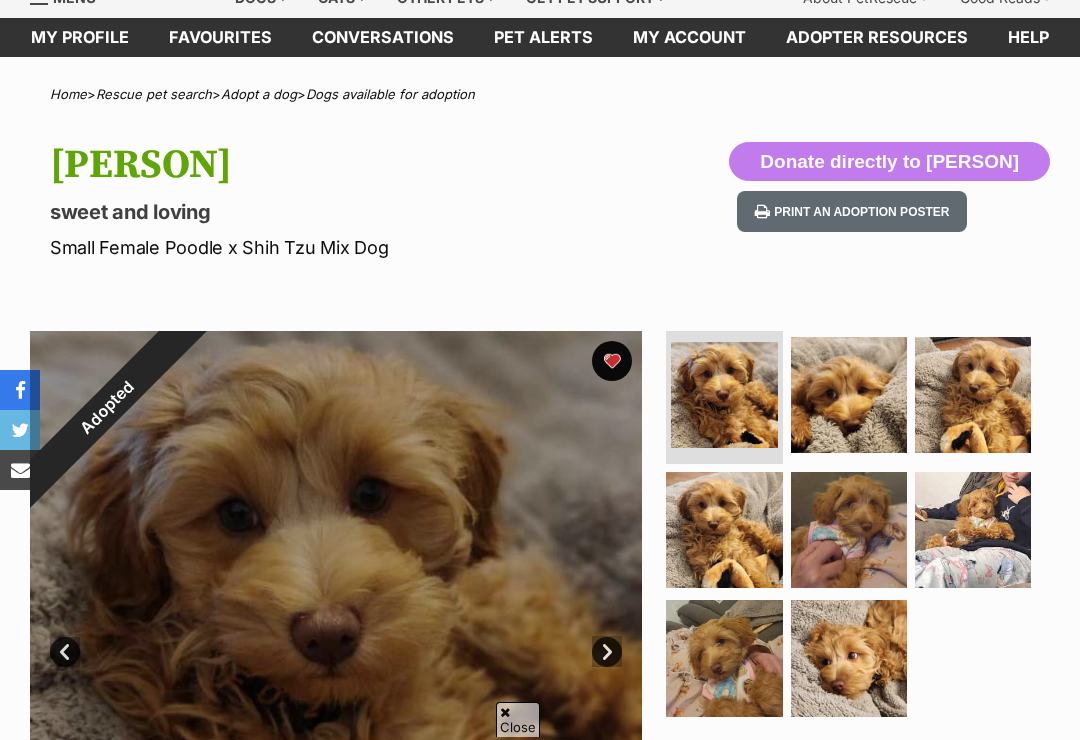 click at bounding box center (849, 395) 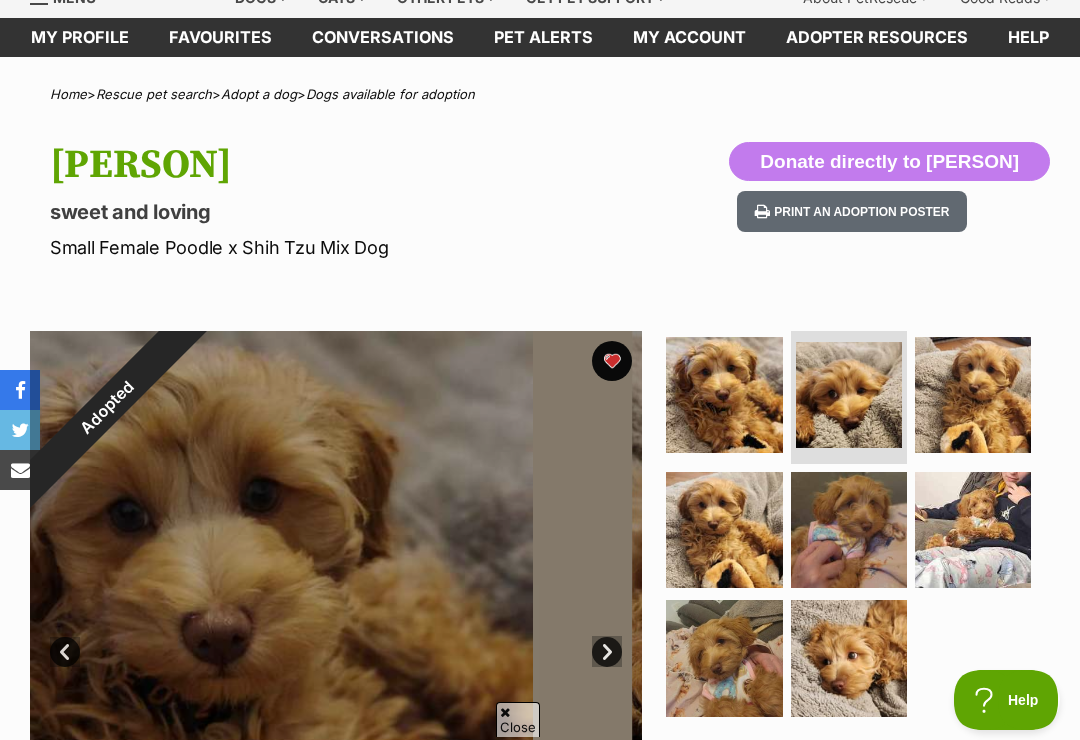 scroll, scrollTop: 0, scrollLeft: 0, axis: both 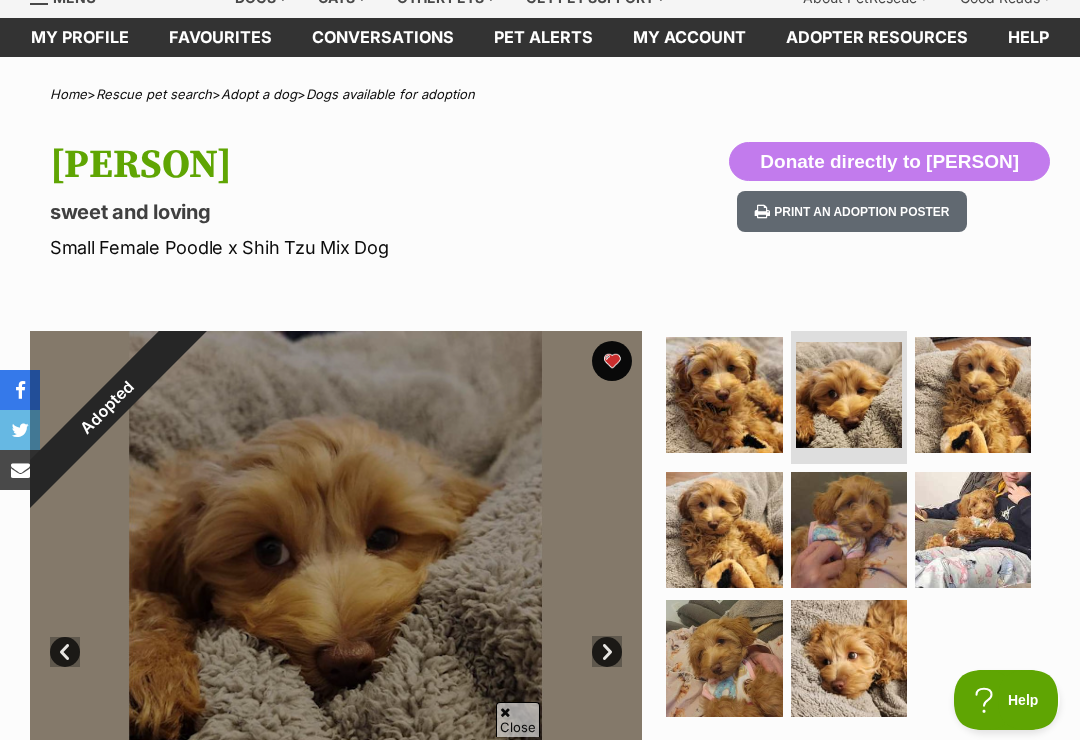 click at bounding box center [973, 395] 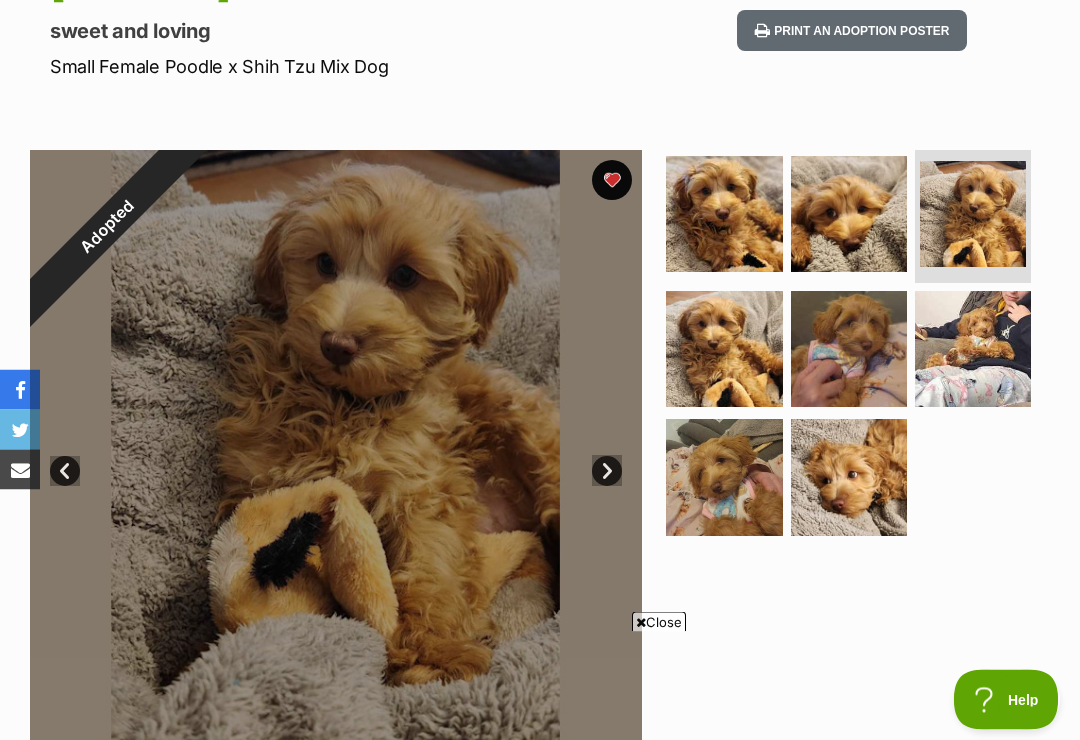scroll, scrollTop: 266, scrollLeft: 0, axis: vertical 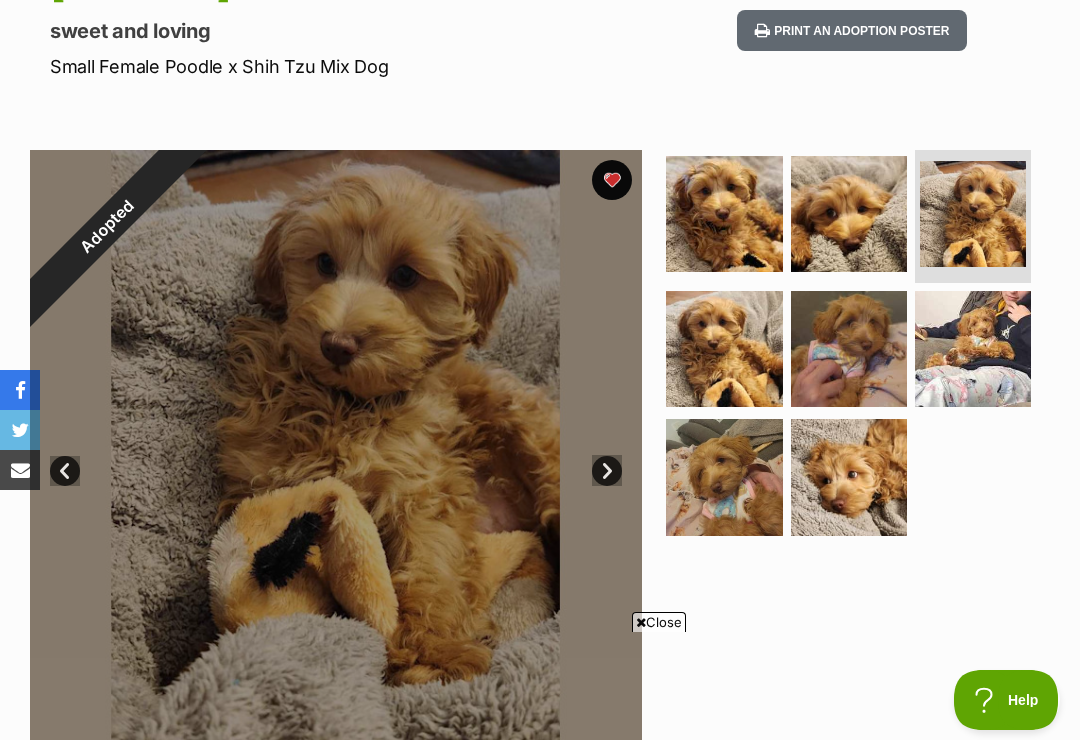 click at bounding box center [724, 349] 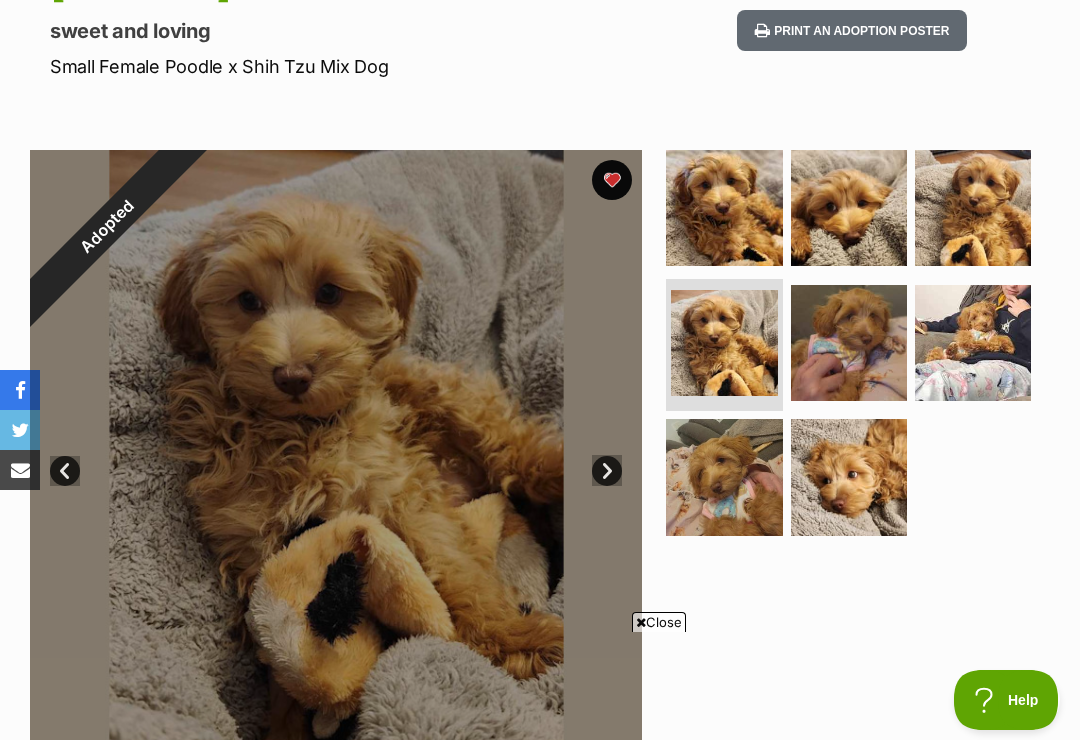 scroll, scrollTop: 0, scrollLeft: 0, axis: both 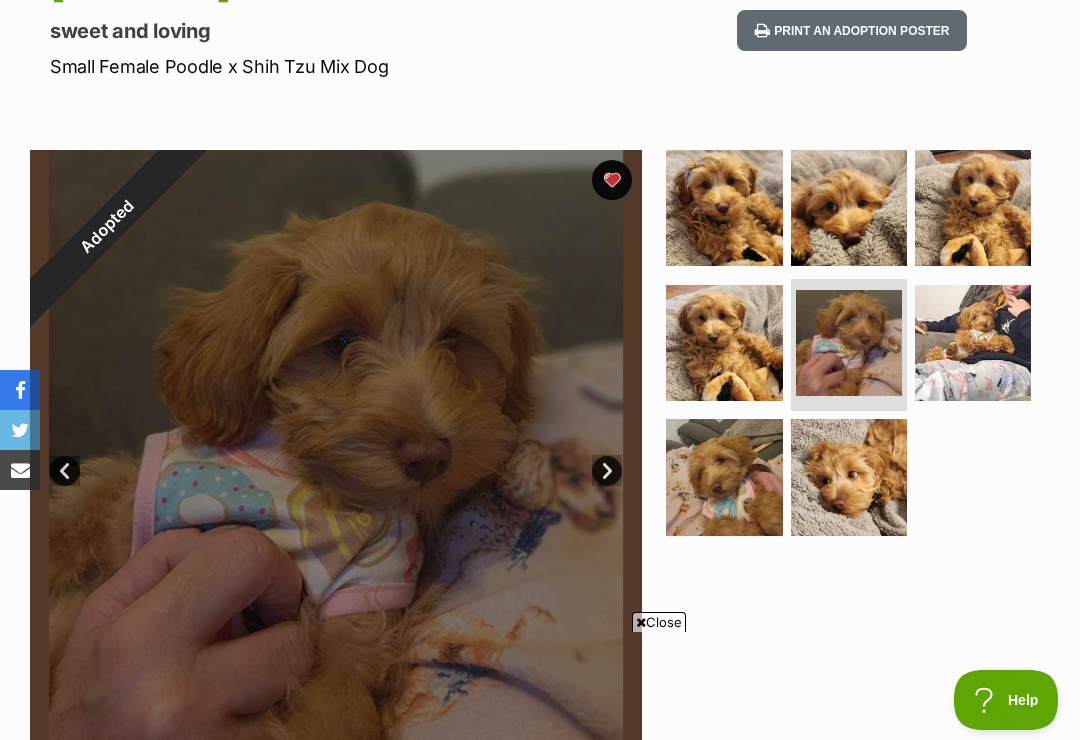 click at bounding box center (973, 343) 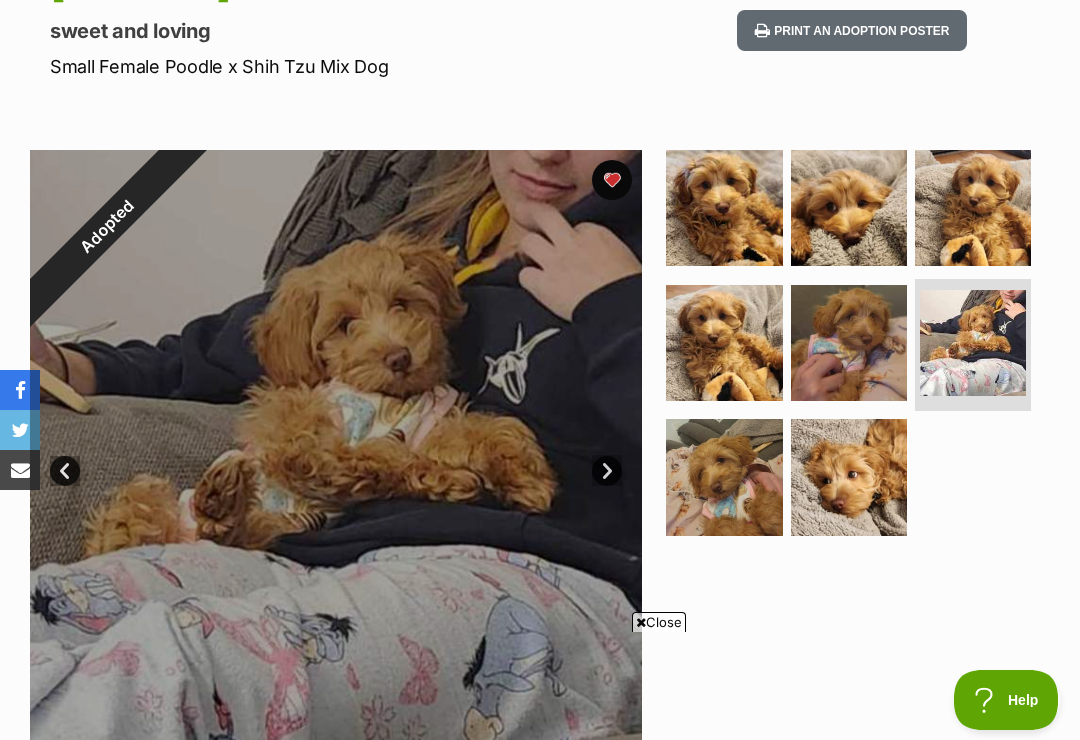 click at bounding box center (724, 477) 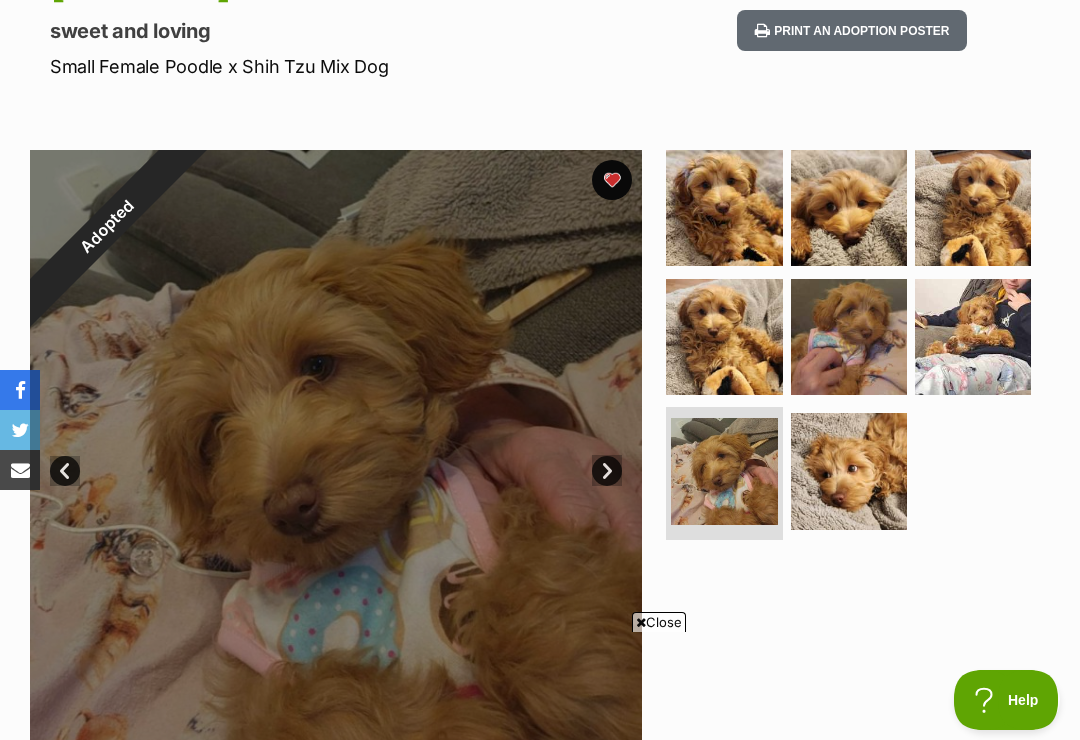 click at bounding box center (849, 471) 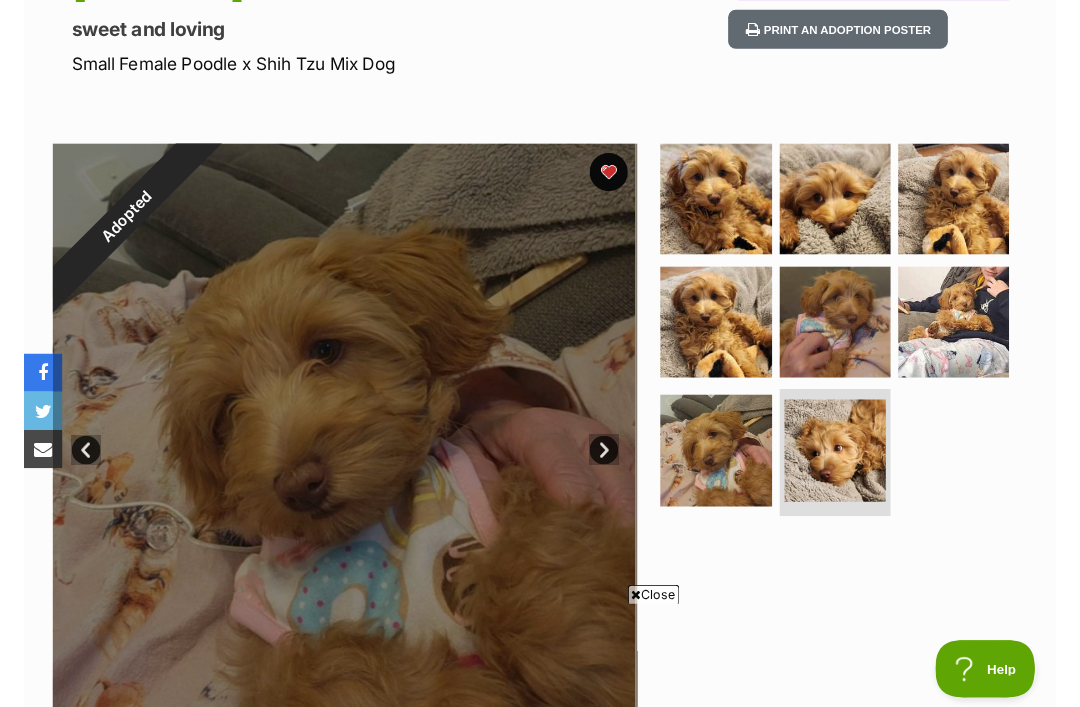 scroll, scrollTop: 0, scrollLeft: 0, axis: both 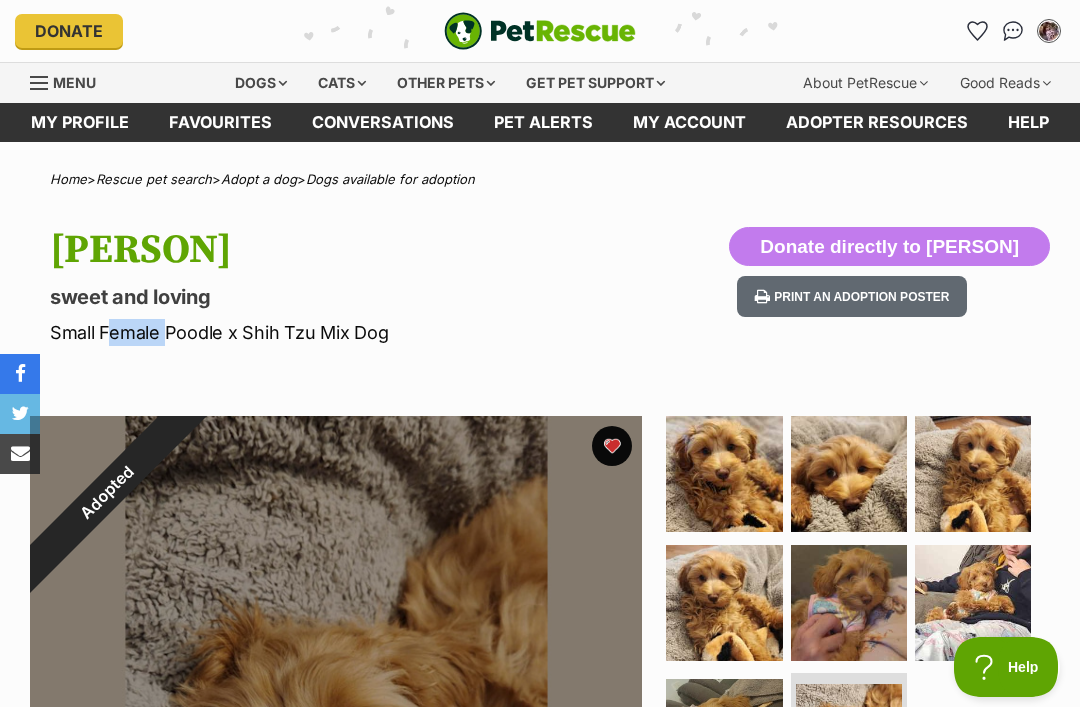 click on "Home
>
Rescue pet search
>
Adopt a dog
>
Dogs available for adoption
BonBon
sweet and loving
Small Female Poodle x Shih Tzu Mix Dog
Donate directly to BonBon
Print an adoption poster
Adopted
8
of 8 images
8
of 8 images
8
of 8 images
8
of 8 images
8
of 8 images
8
of 8 images
8
of 8 images
8
of 8 images
Next Prev 1 2 3 4 5 6 7 8
Donate to BonBon
Donate to BonBon at Chally Animal Rescue via Shout
Advertisement
Adoption information
I've been adopted!
This pet is no longer available
On Hold
Enquire about BonBon
Find available pets like this!
Rescue group
Chally Animal Rescue
PetRescue ID
1062810
Location
Bendigo, VIC" at bounding box center (540, 1438) 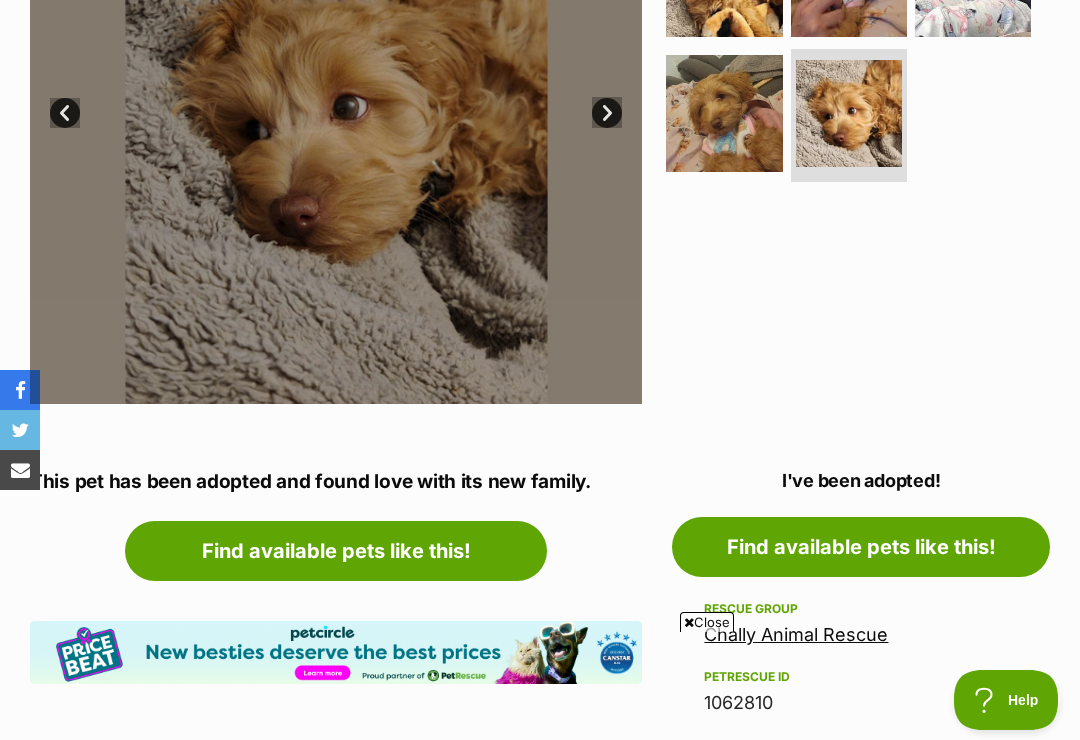 scroll, scrollTop: 0, scrollLeft: 0, axis: both 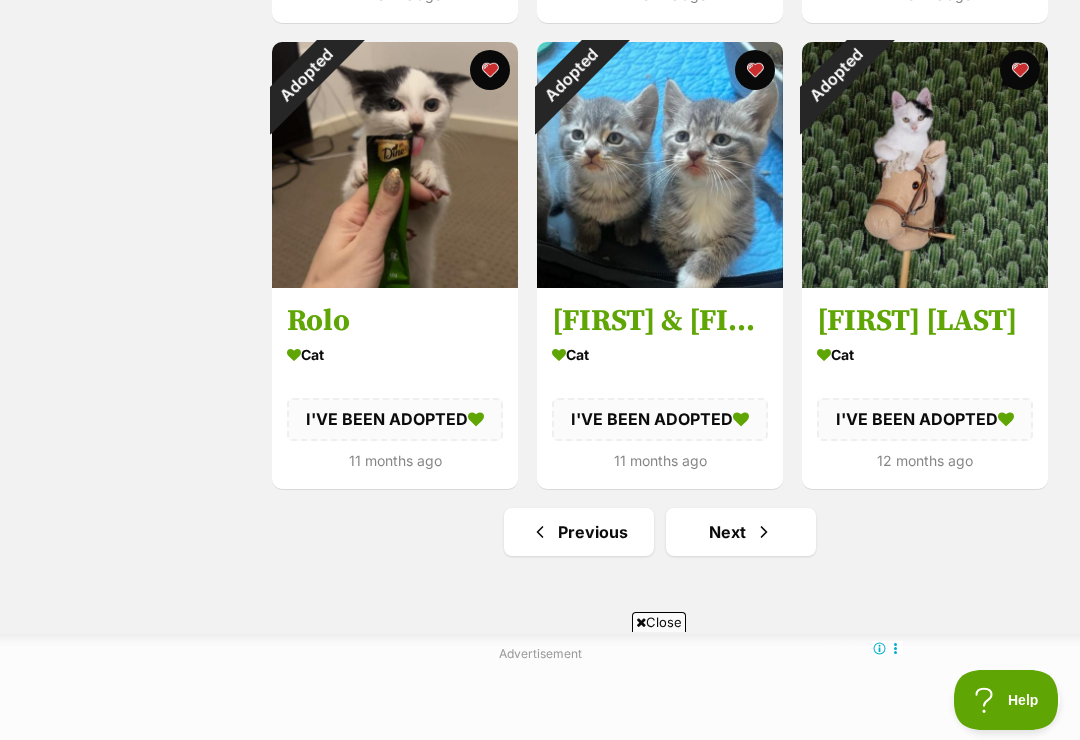 click on "Next" at bounding box center (741, 532) 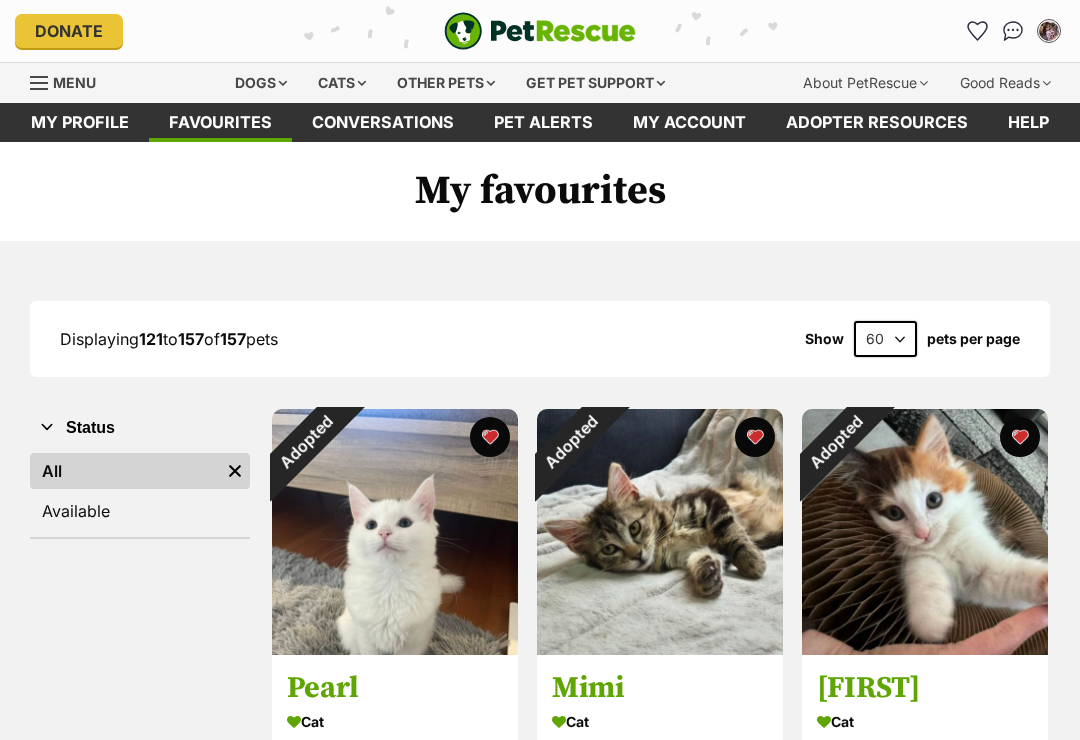 scroll, scrollTop: 0, scrollLeft: 0, axis: both 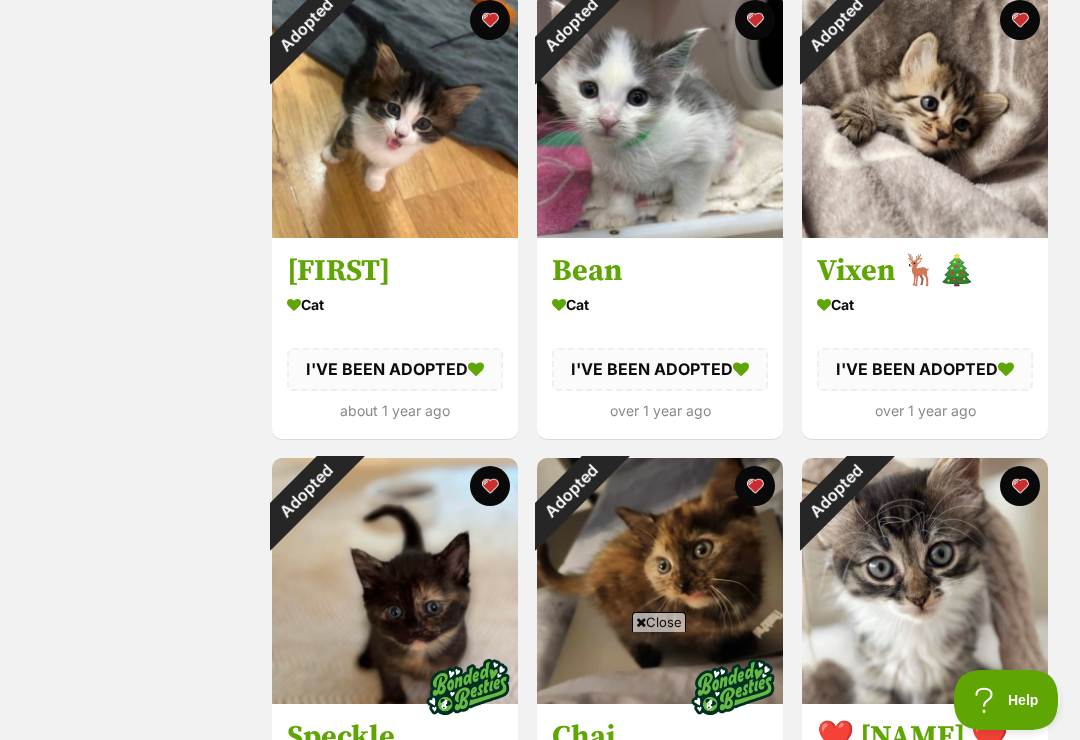 click on "Adopted" at bounding box center (835, 25) 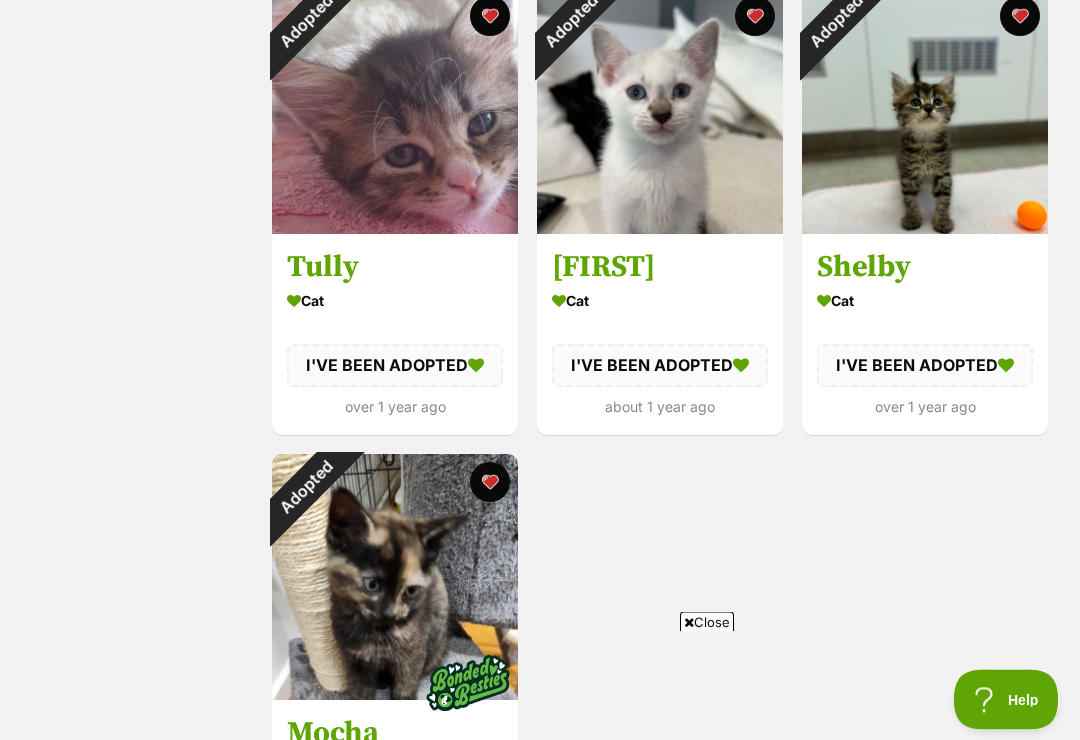scroll, scrollTop: 5545, scrollLeft: 0, axis: vertical 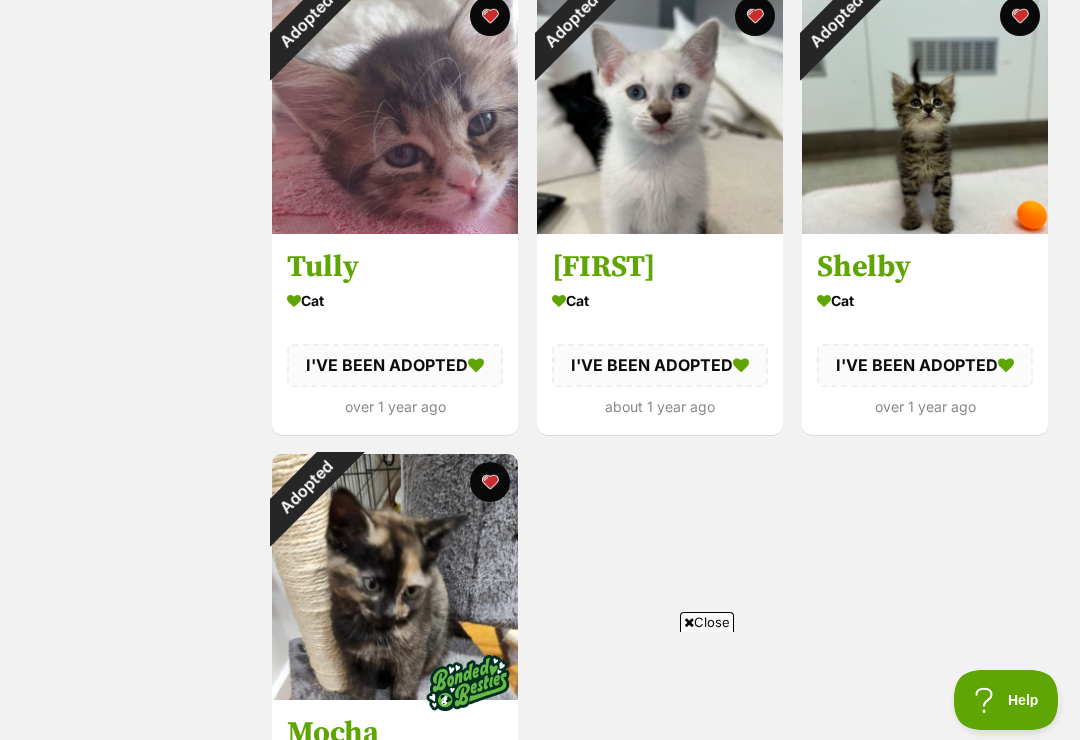 click on "Adopted" at bounding box center (925, 228) 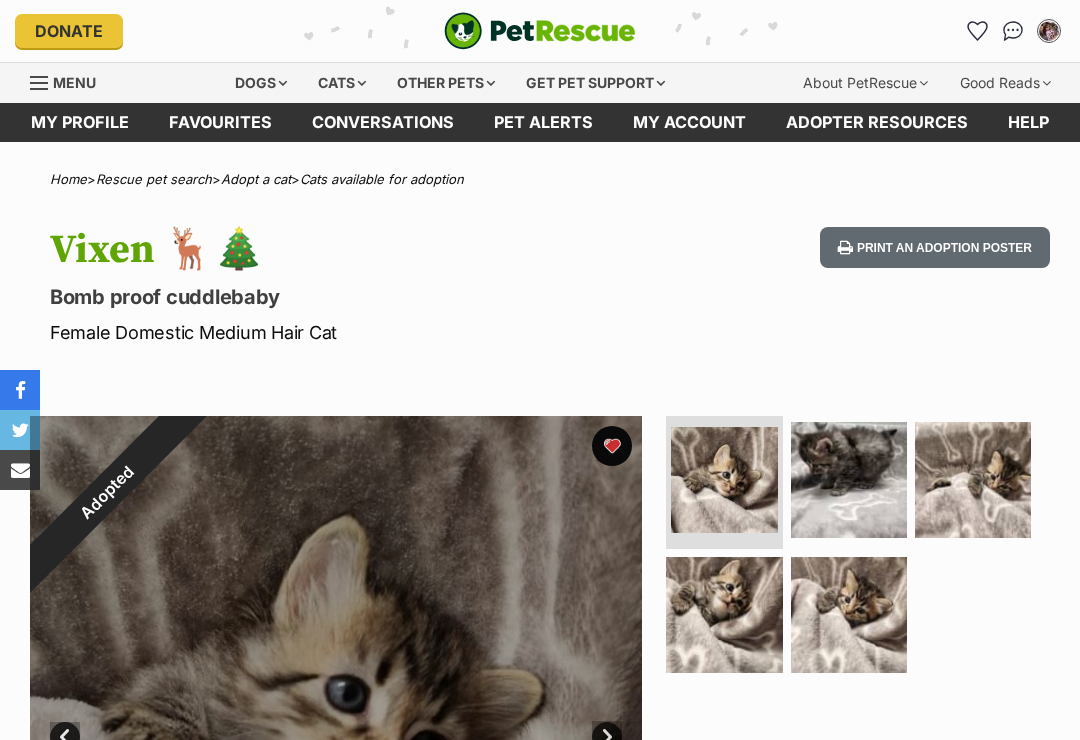 scroll, scrollTop: 0, scrollLeft: 0, axis: both 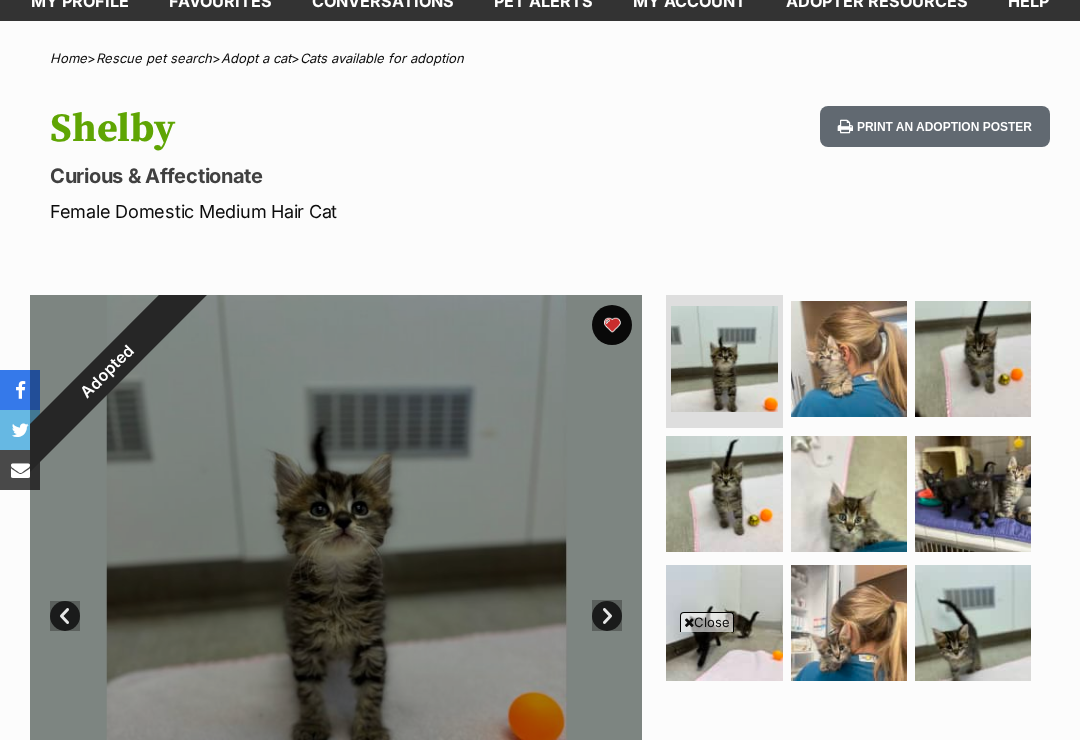 click at bounding box center [849, 359] 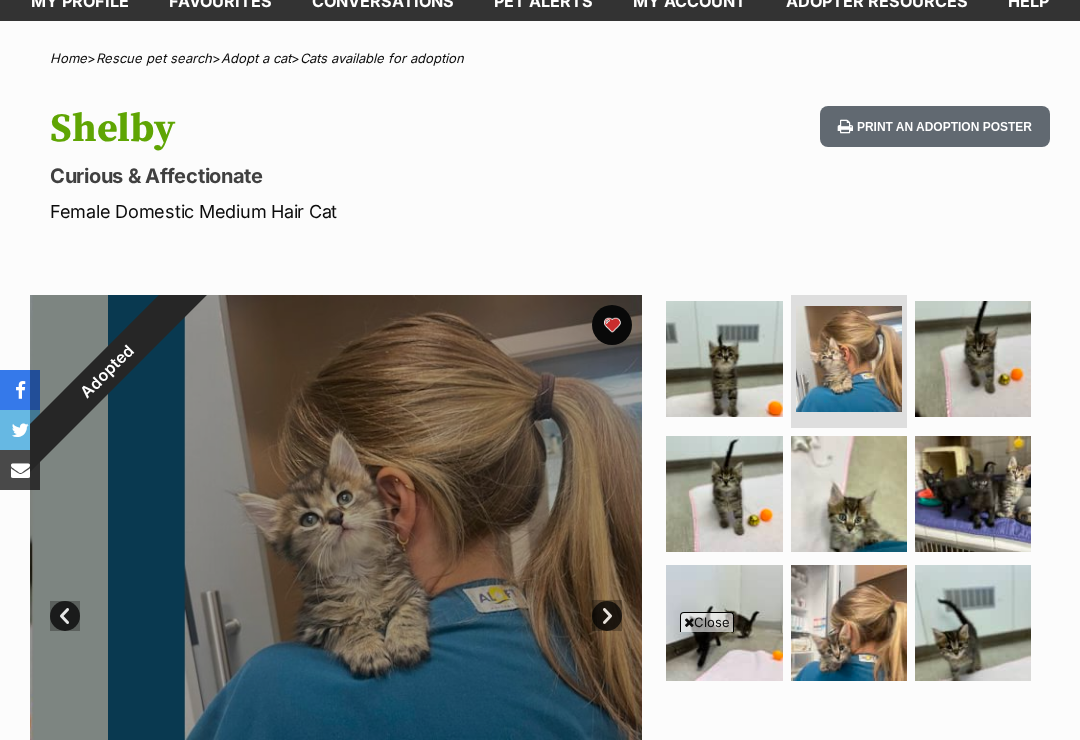 click at bounding box center (724, 494) 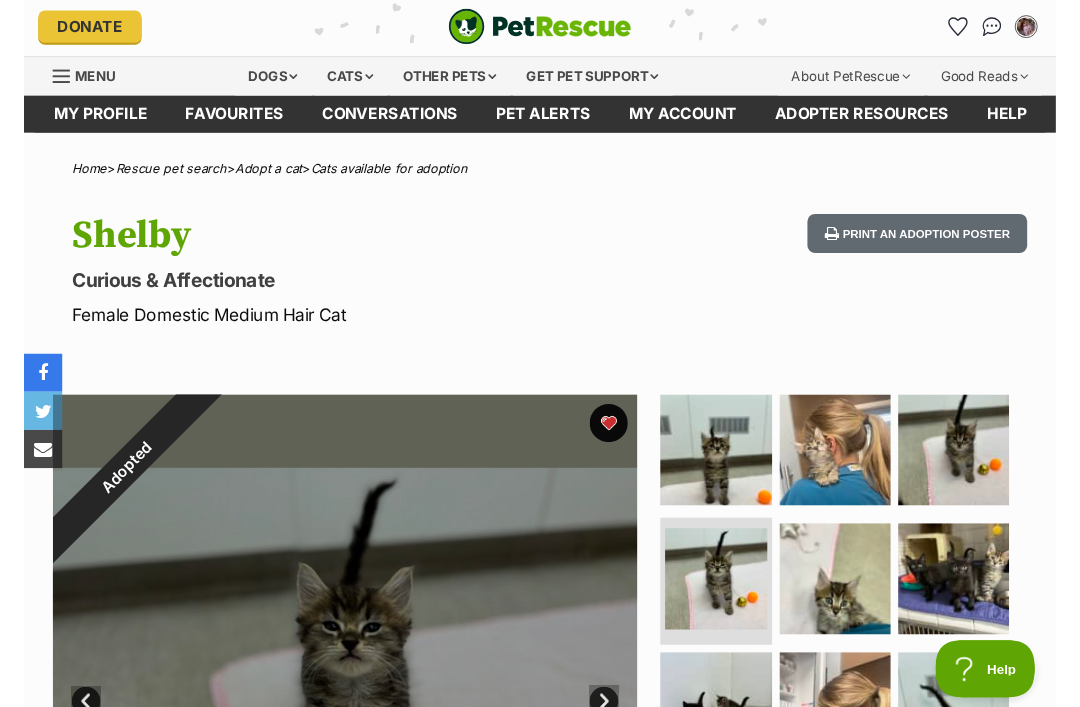 scroll, scrollTop: 0, scrollLeft: 0, axis: both 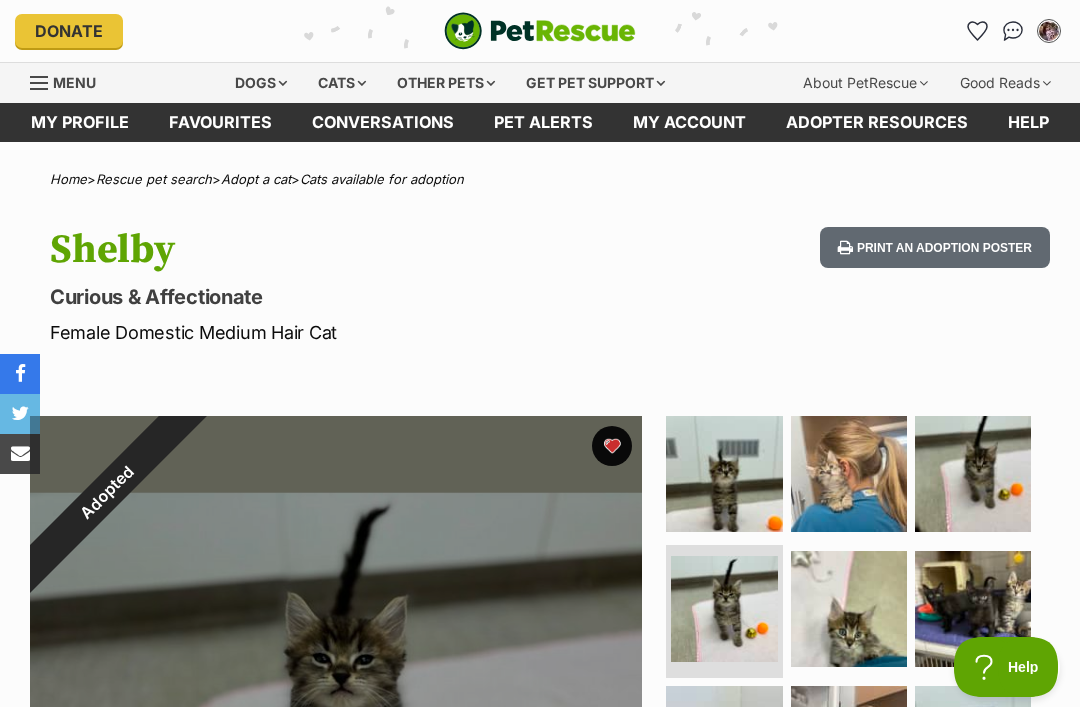 click on "Dogs" at bounding box center [261, 83] 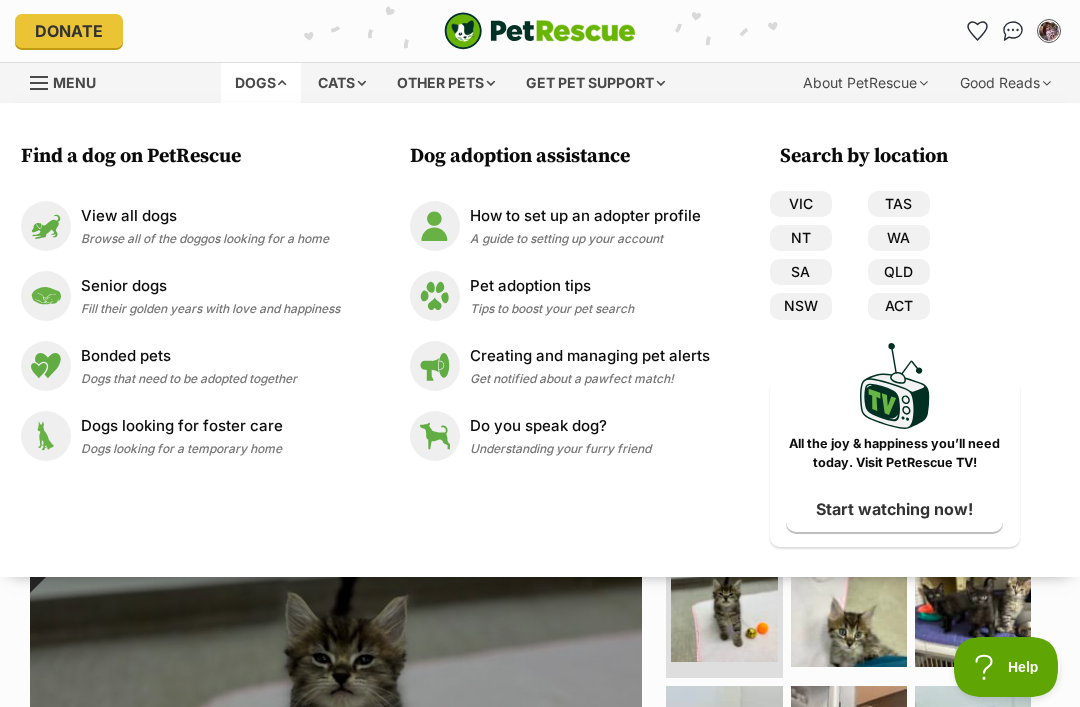 click at bounding box center (46, 226) 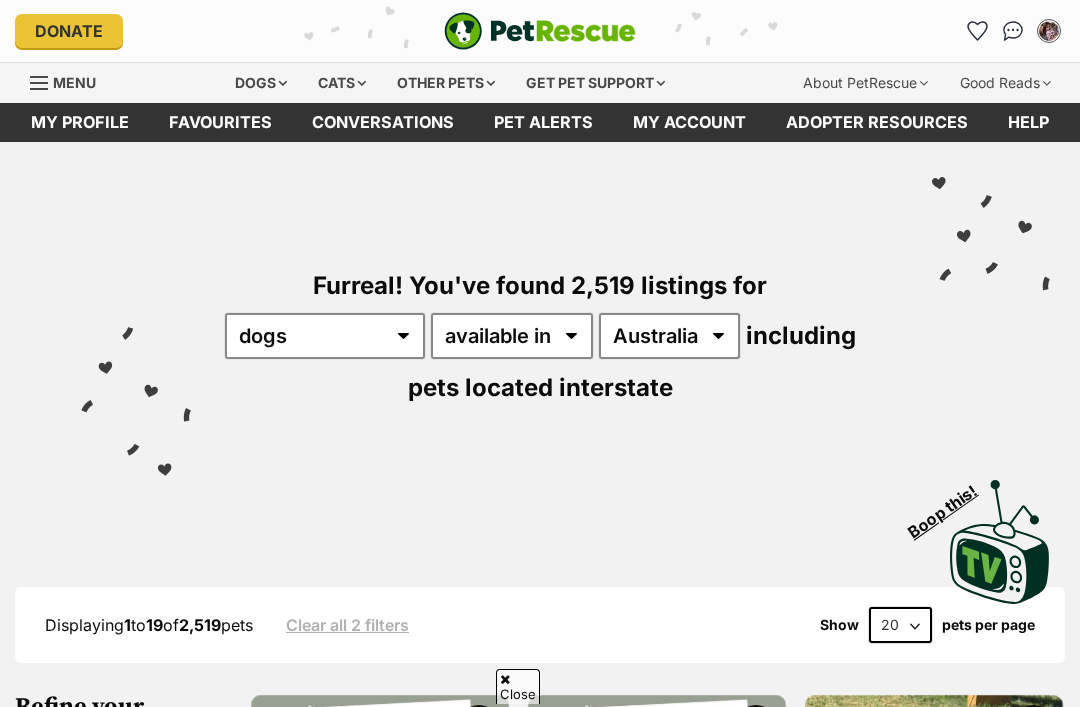 scroll, scrollTop: 217, scrollLeft: 0, axis: vertical 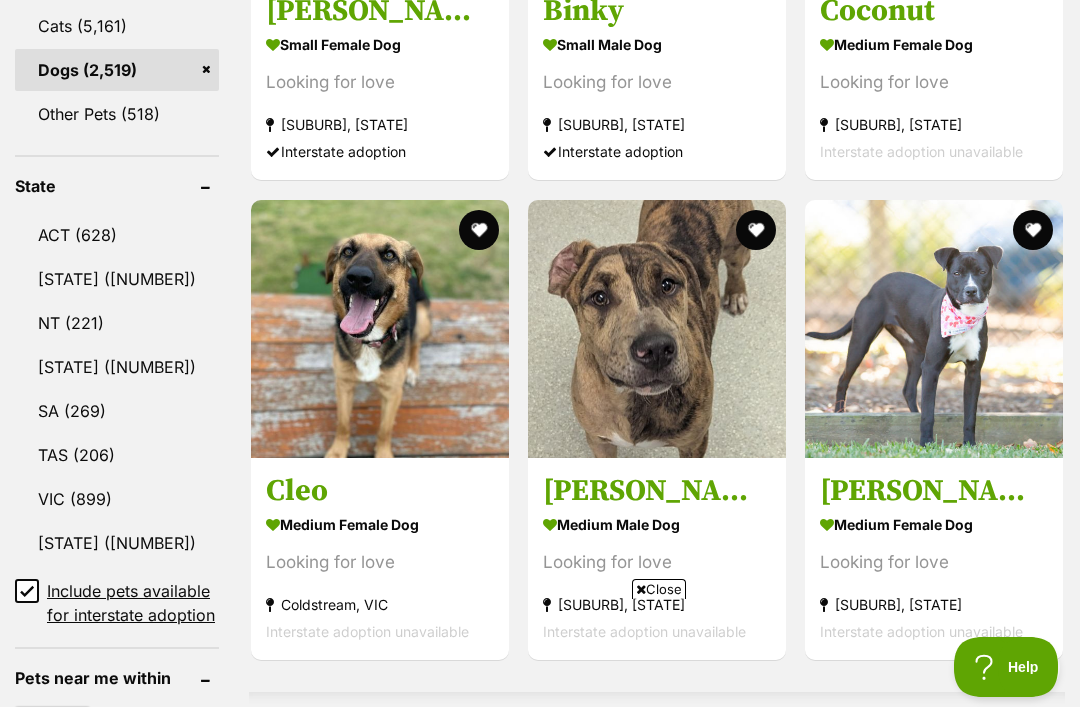 click on "VIC (899)" at bounding box center (117, 499) 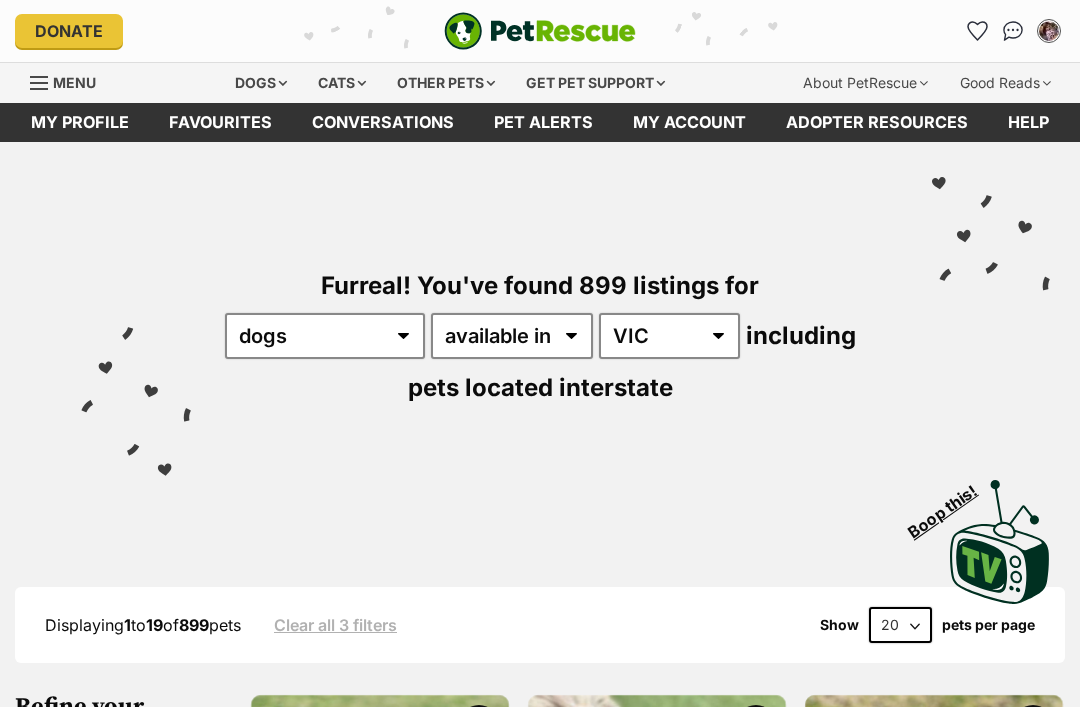 scroll, scrollTop: 204, scrollLeft: 0, axis: vertical 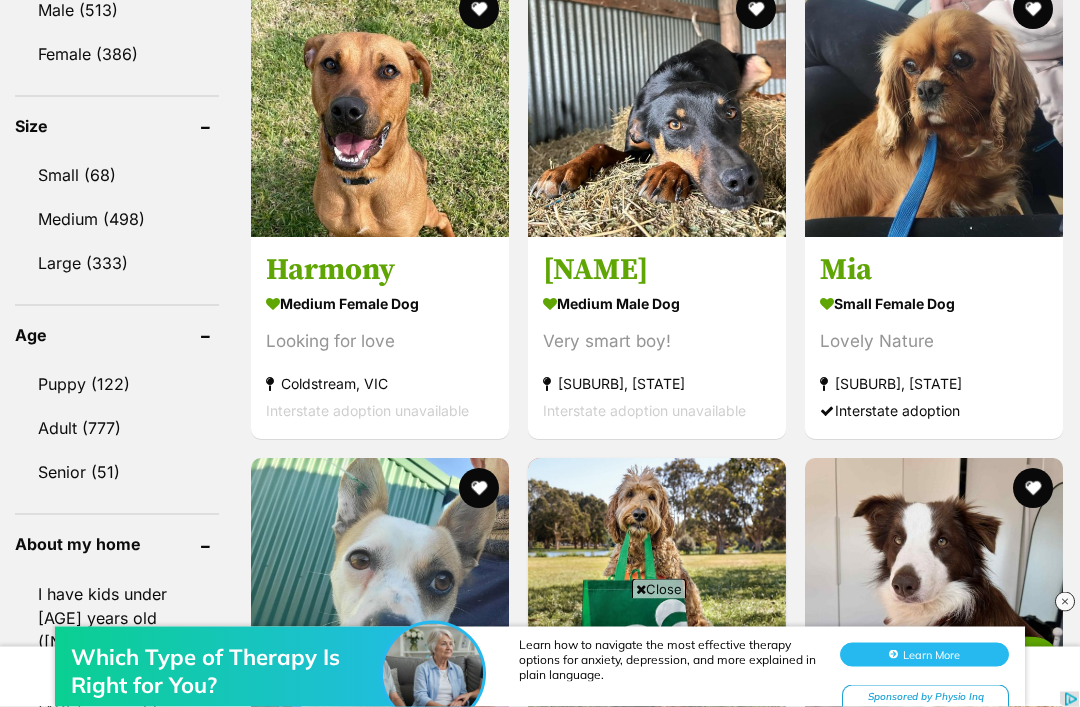 click on "Small (68)" at bounding box center (117, 176) 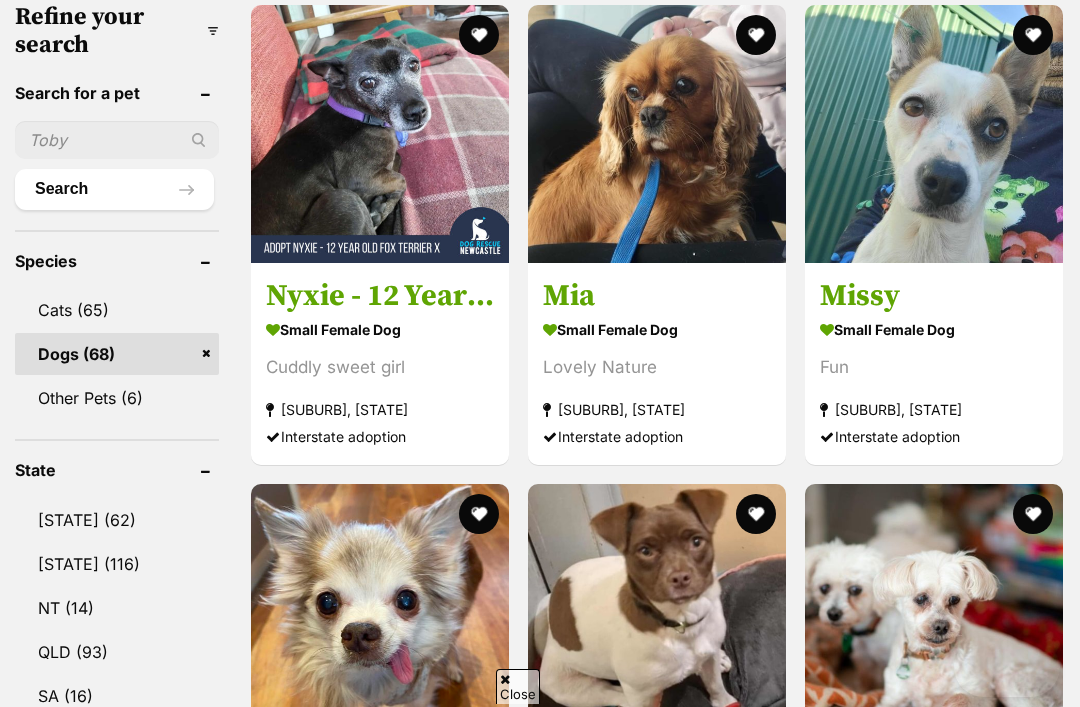 scroll, scrollTop: 0, scrollLeft: 0, axis: both 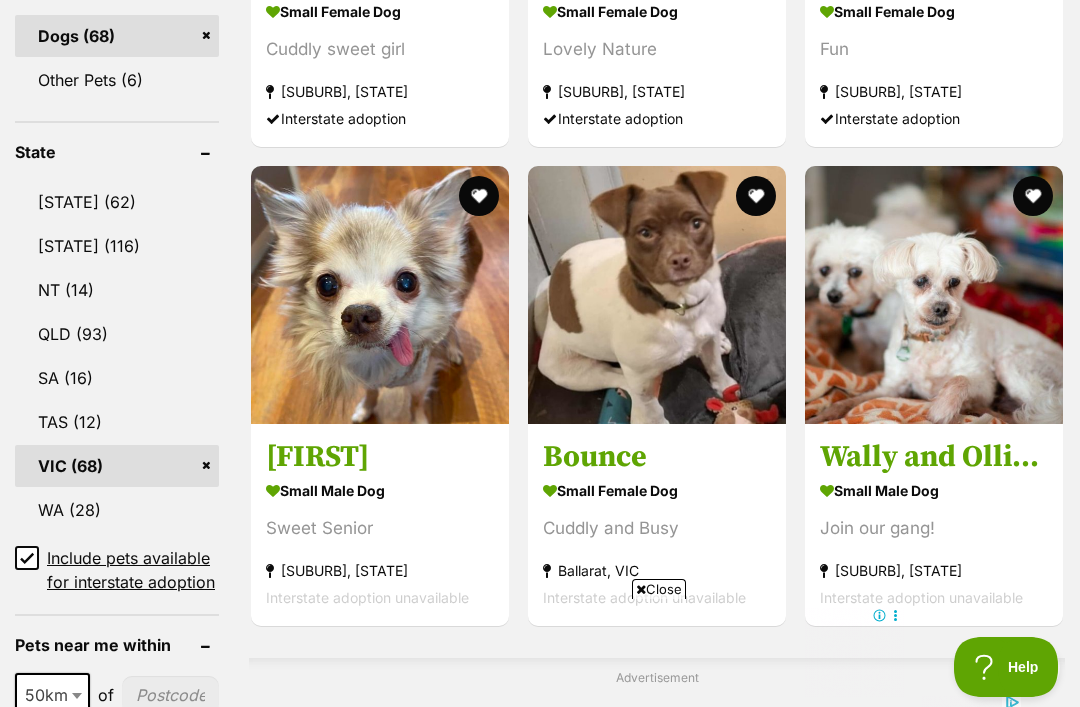 click on "Other Pets (6)" at bounding box center (117, 80) 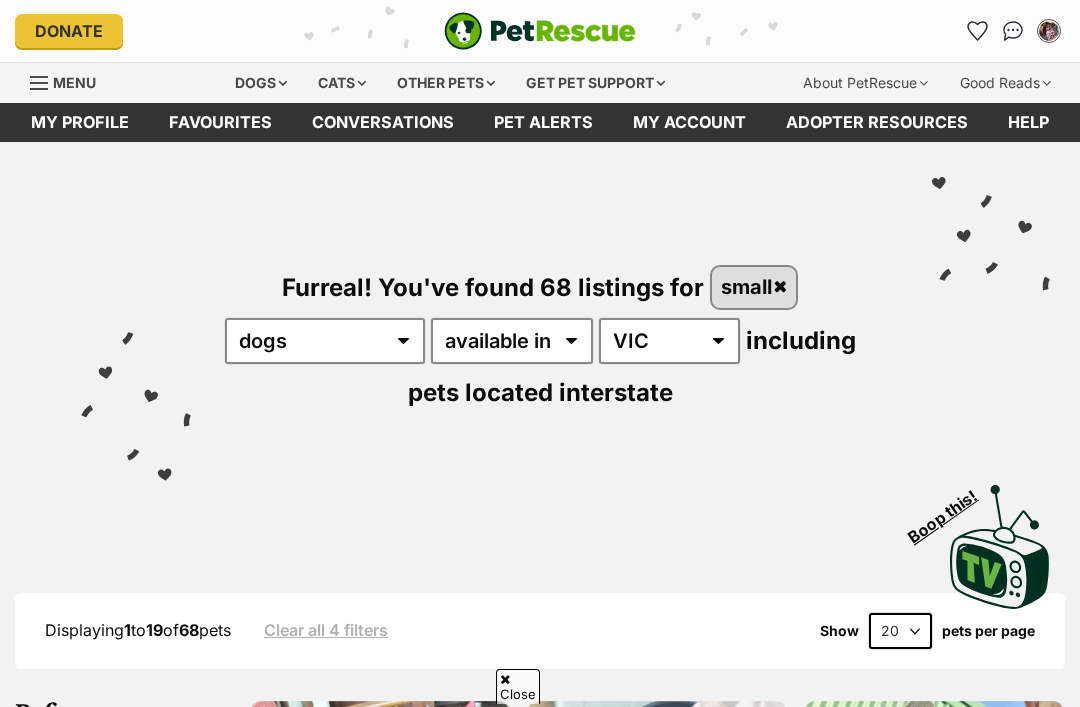 scroll, scrollTop: 65, scrollLeft: 0, axis: vertical 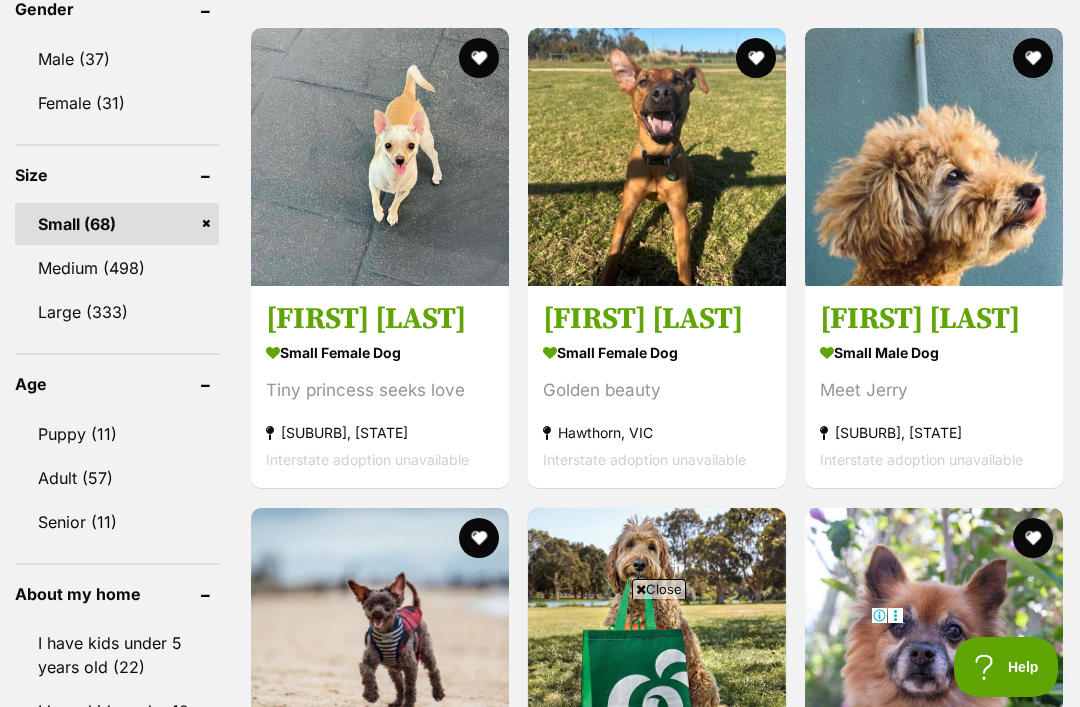 click on "Close" at bounding box center (659, 589) 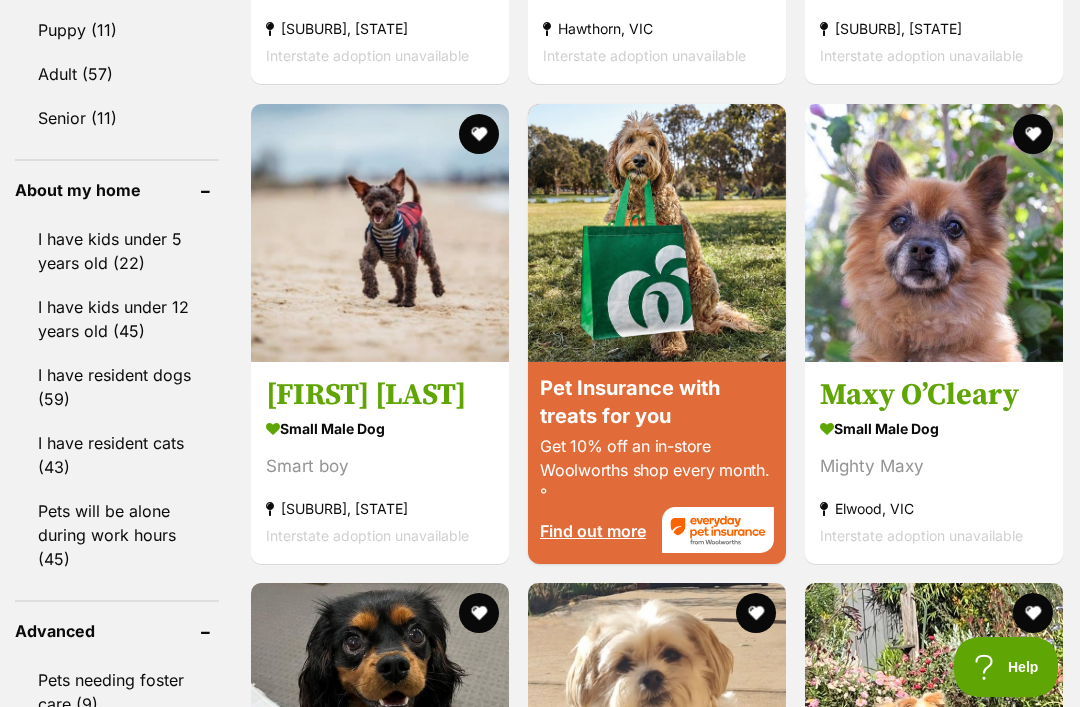 scroll, scrollTop: 2235, scrollLeft: 0, axis: vertical 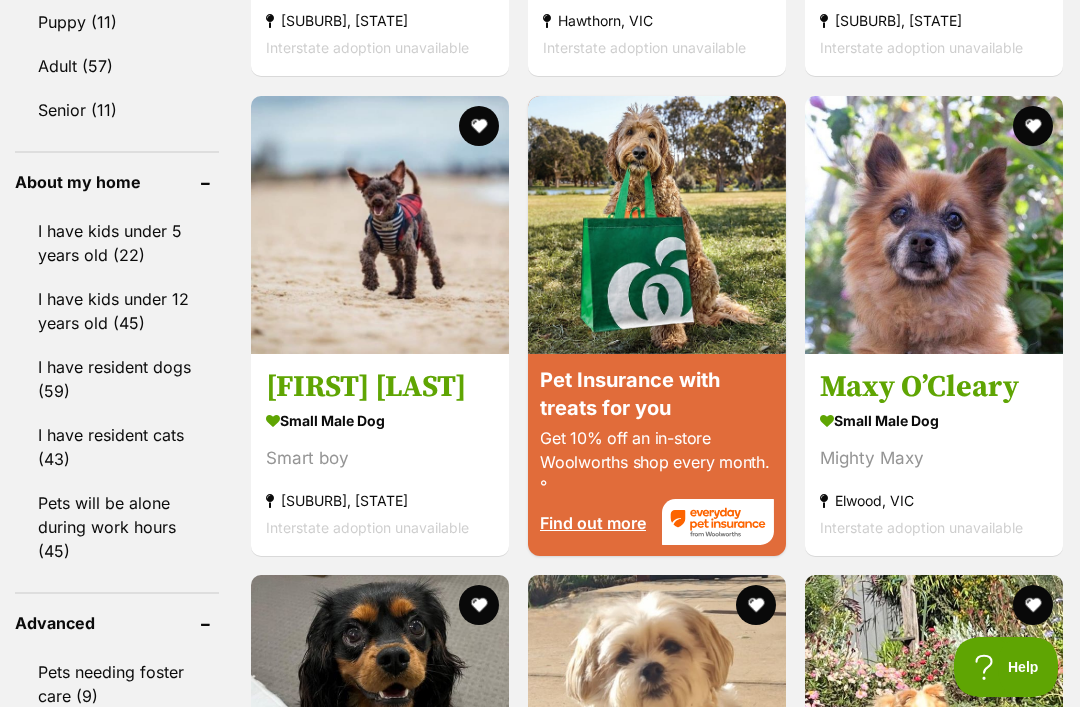 click on "small male Dog" at bounding box center (380, 420) 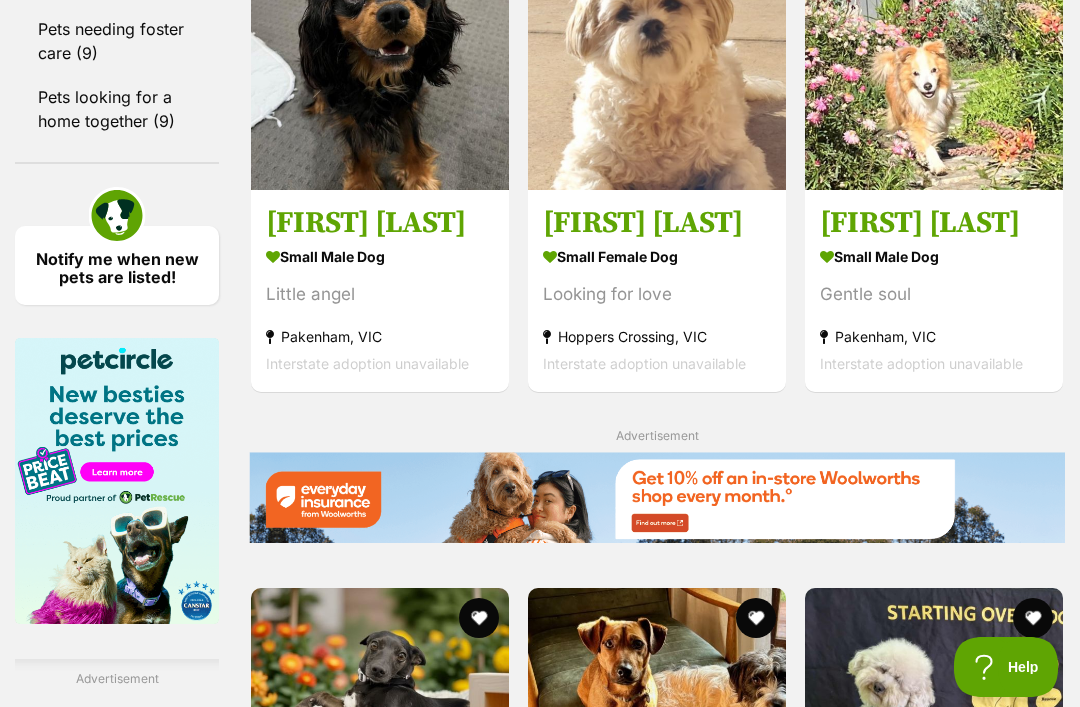 scroll, scrollTop: 2877, scrollLeft: 0, axis: vertical 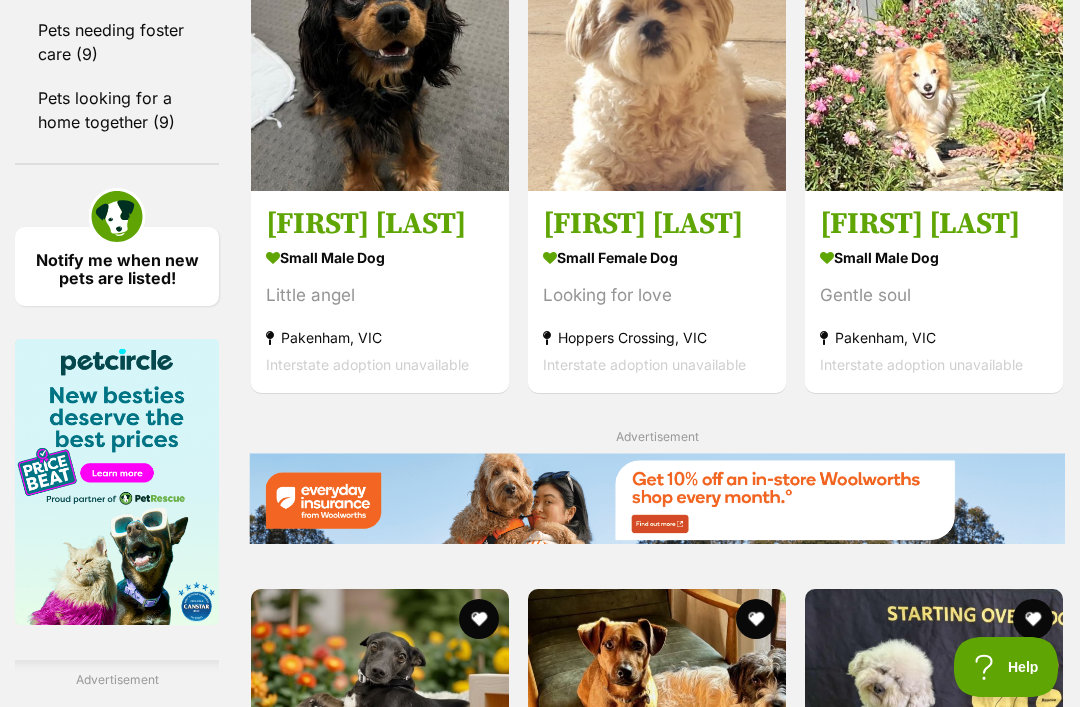 click on "small male Dog" at bounding box center (380, 257) 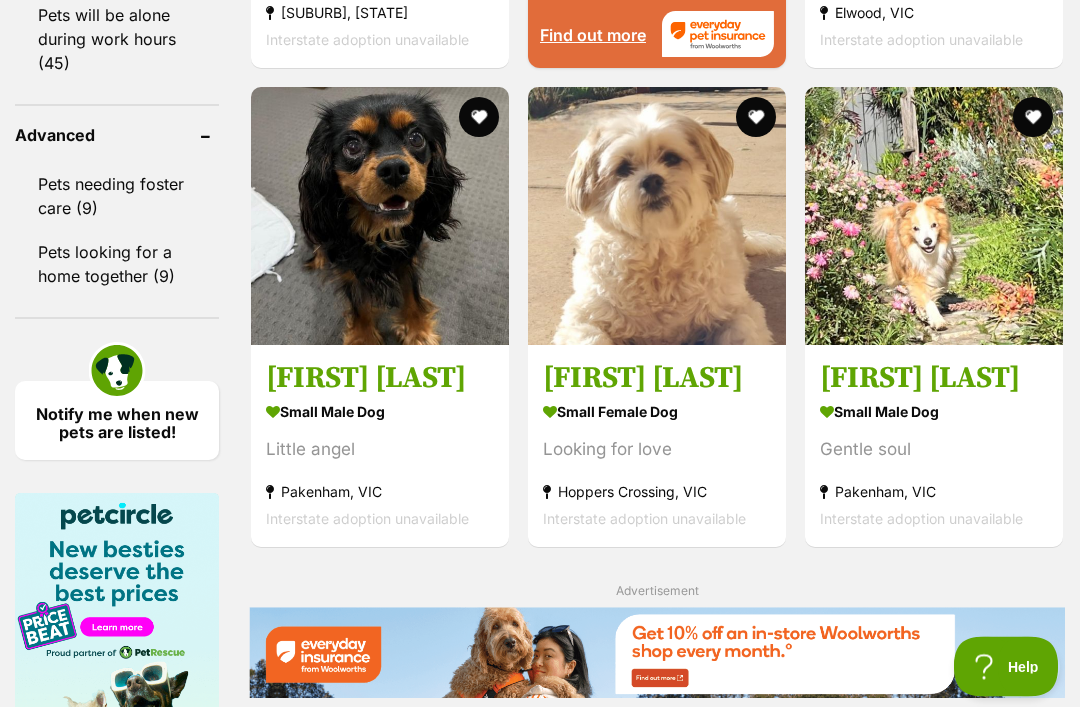scroll, scrollTop: 2723, scrollLeft: 0, axis: vertical 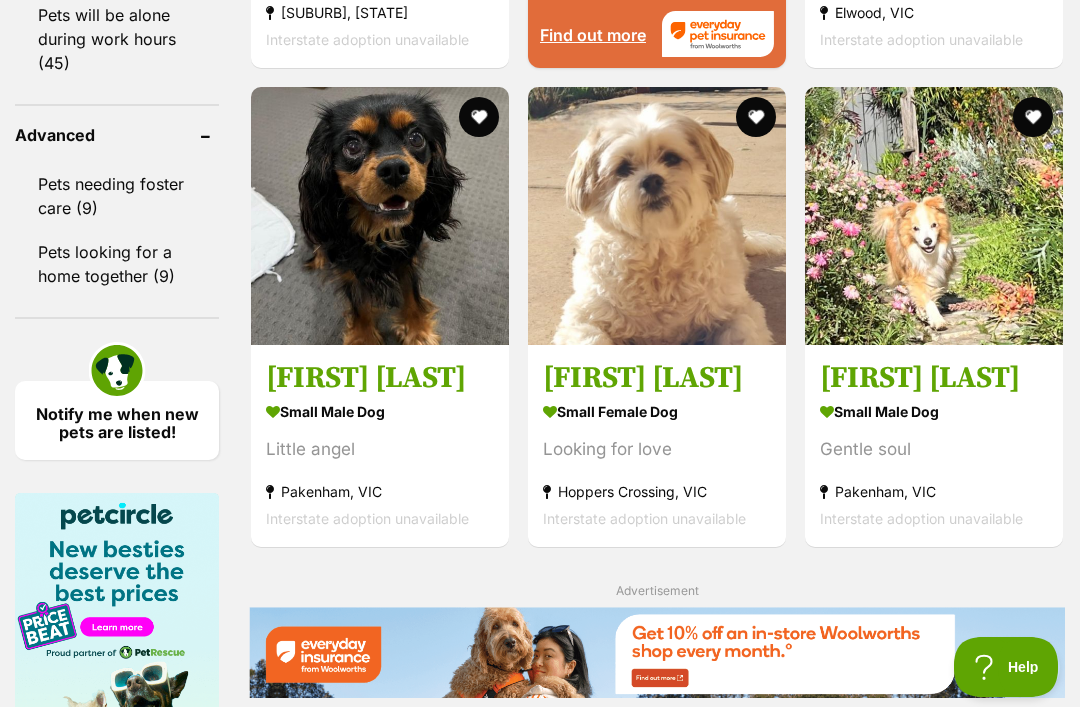 click at bounding box center [479, 117] 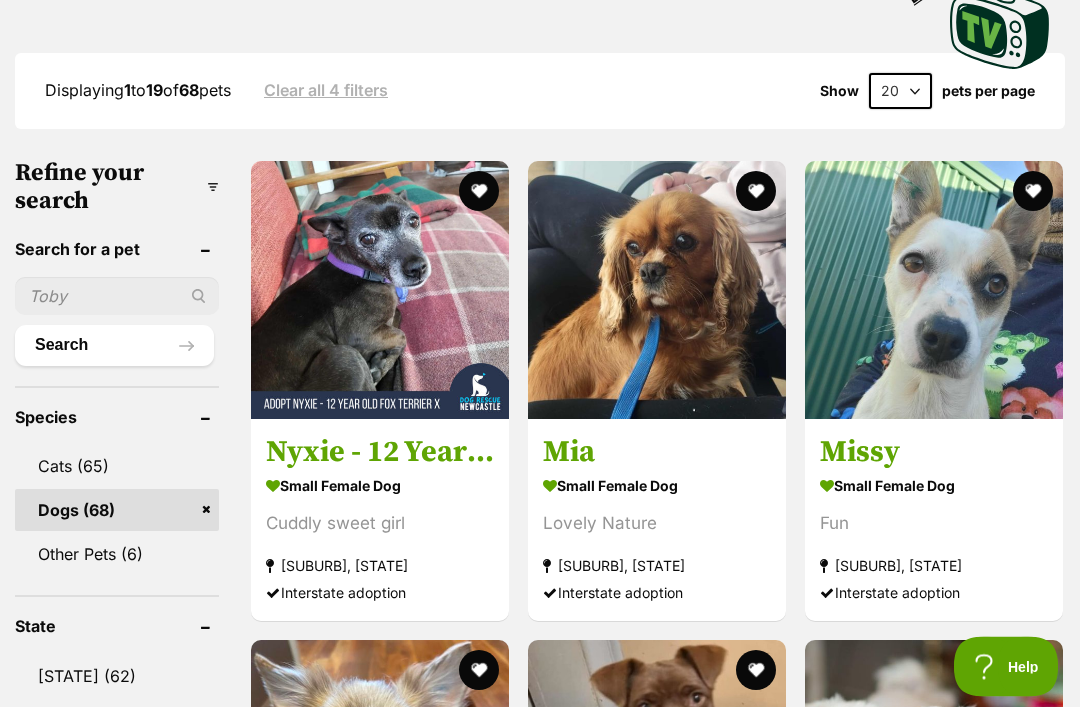 scroll, scrollTop: 536, scrollLeft: 0, axis: vertical 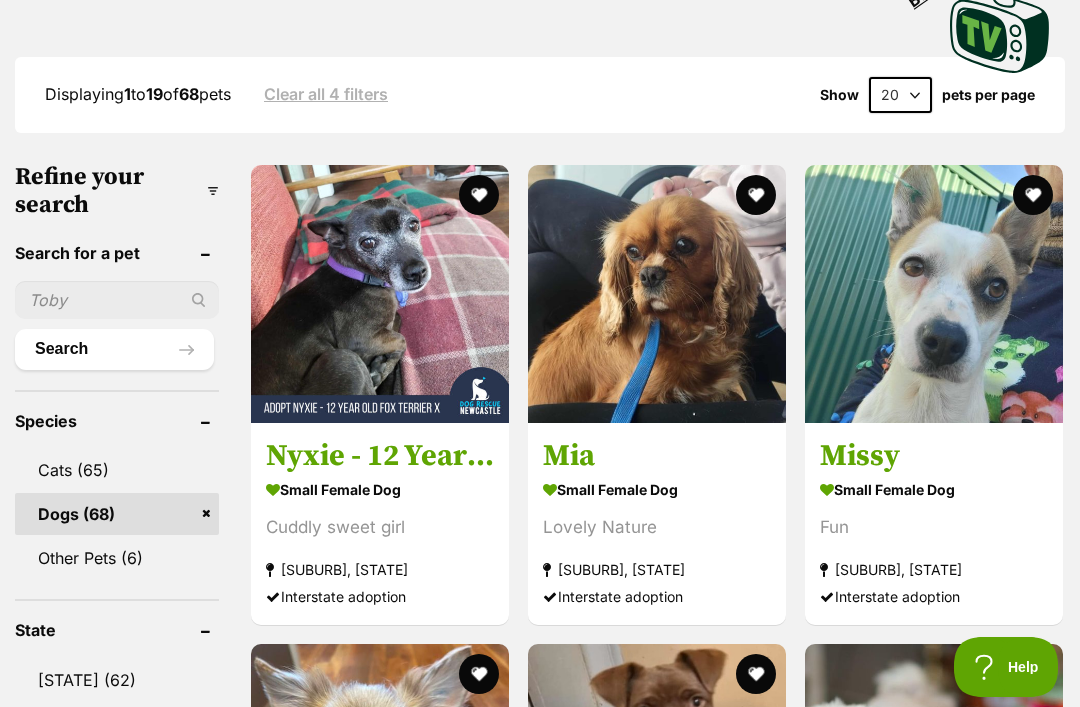 click at bounding box center [756, 195] 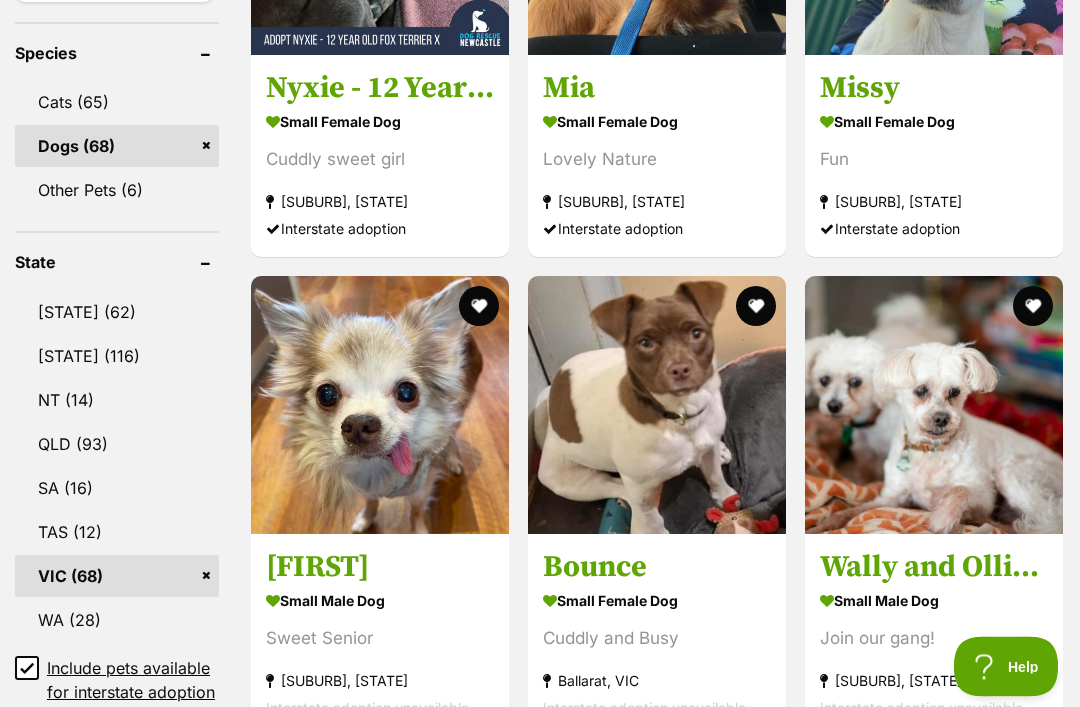 scroll, scrollTop: 905, scrollLeft: 0, axis: vertical 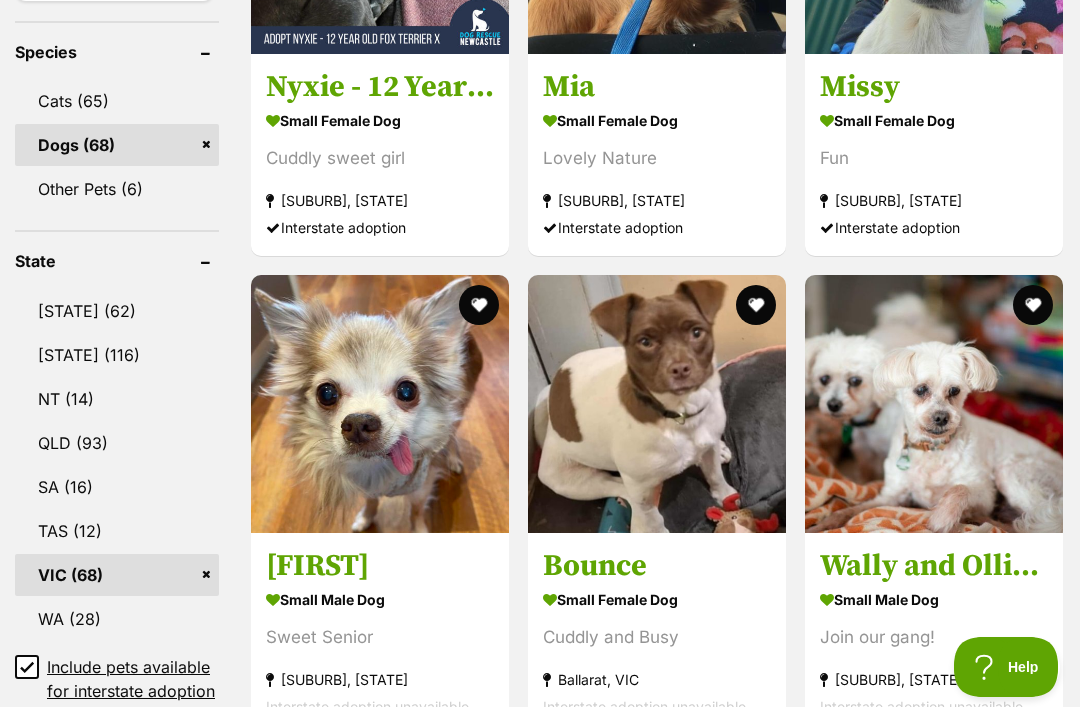 click at bounding box center [1033, 305] 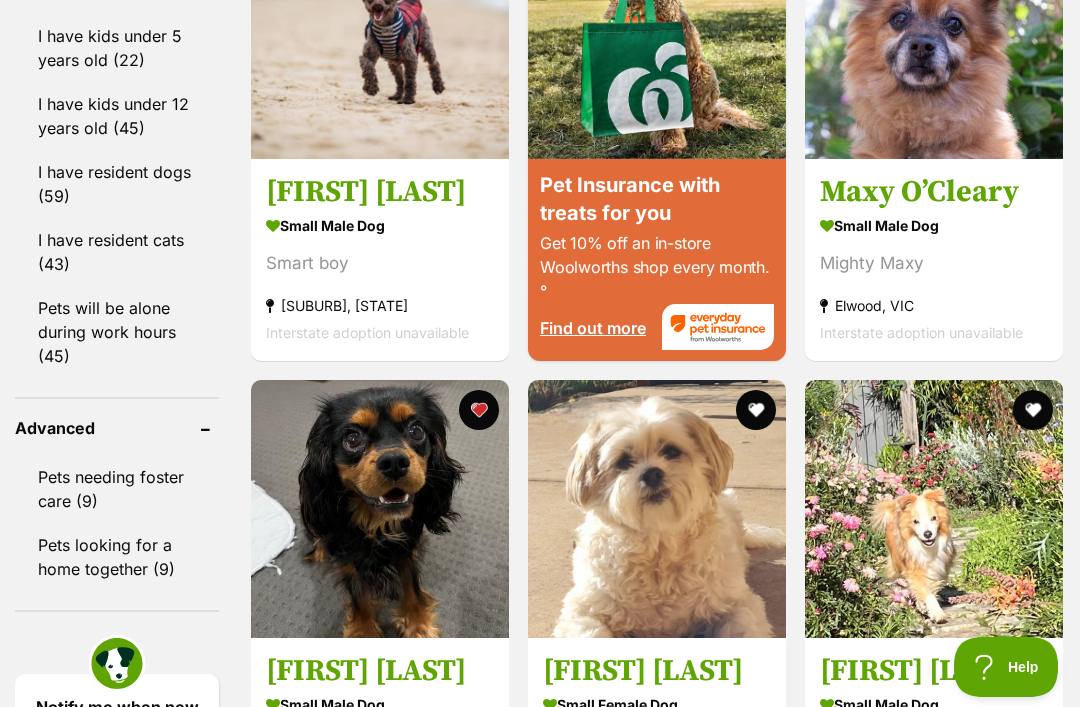 scroll, scrollTop: 1734, scrollLeft: 0, axis: vertical 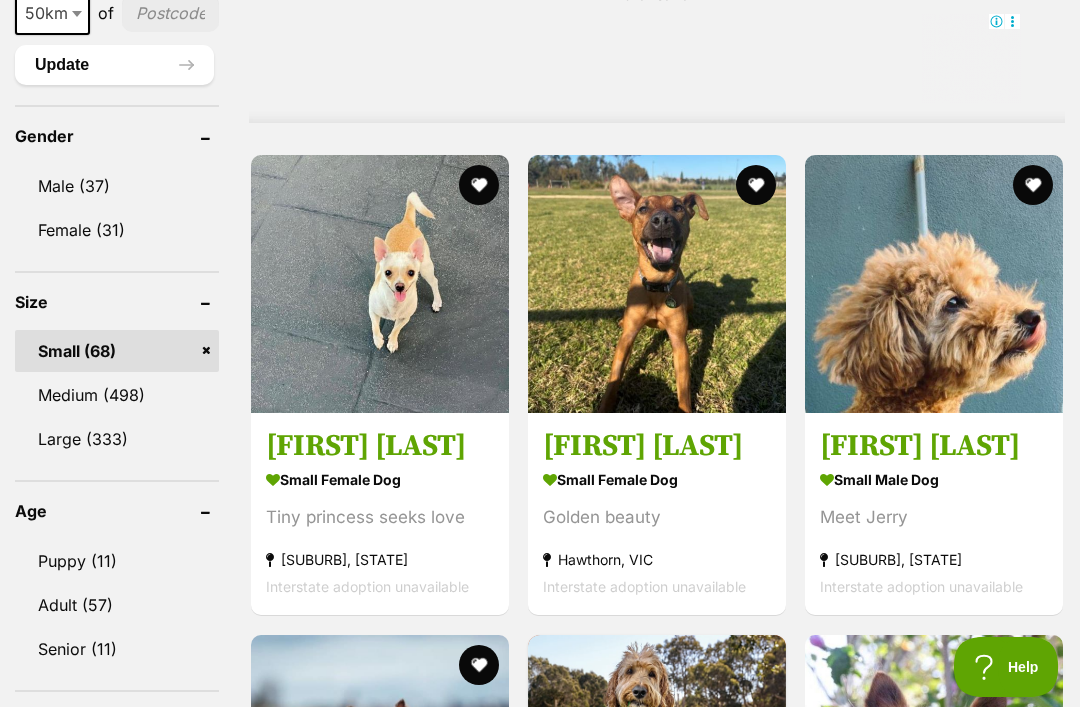 click at bounding box center (1033, 185) 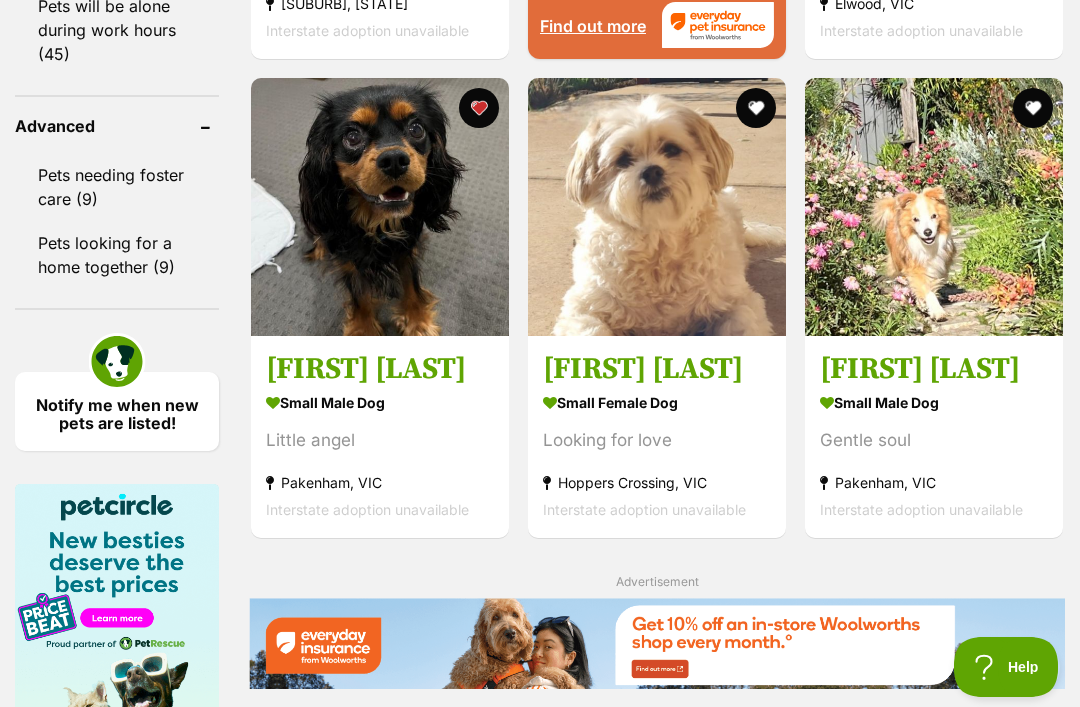 scroll, scrollTop: 2731, scrollLeft: 0, axis: vertical 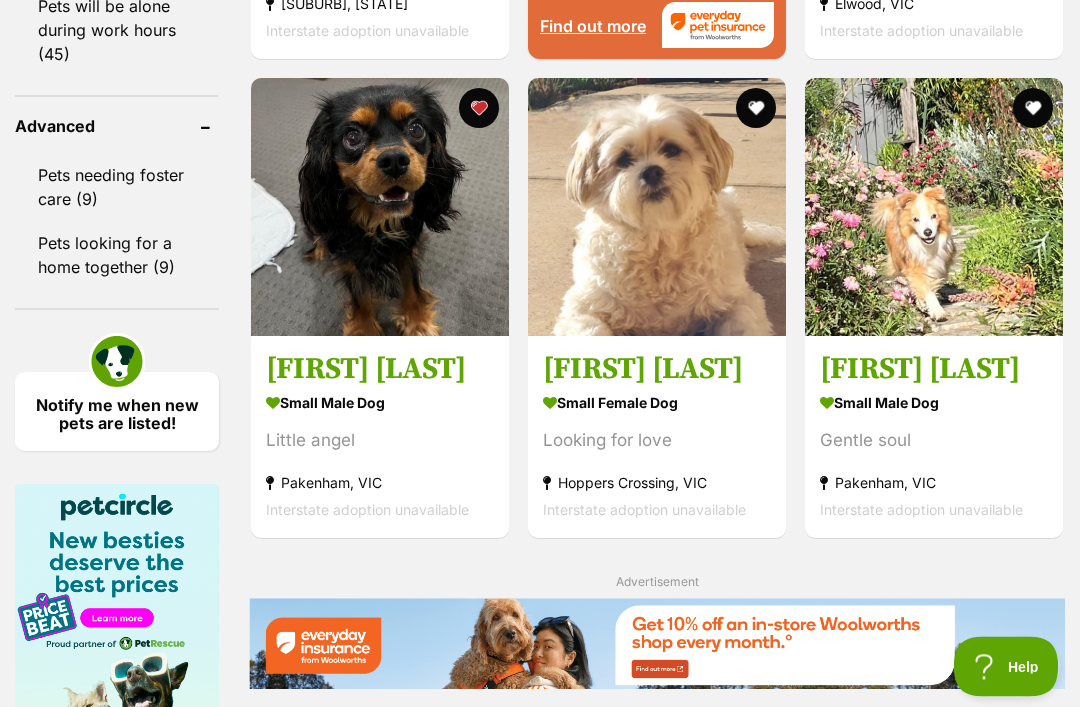 click at bounding box center (756, 109) 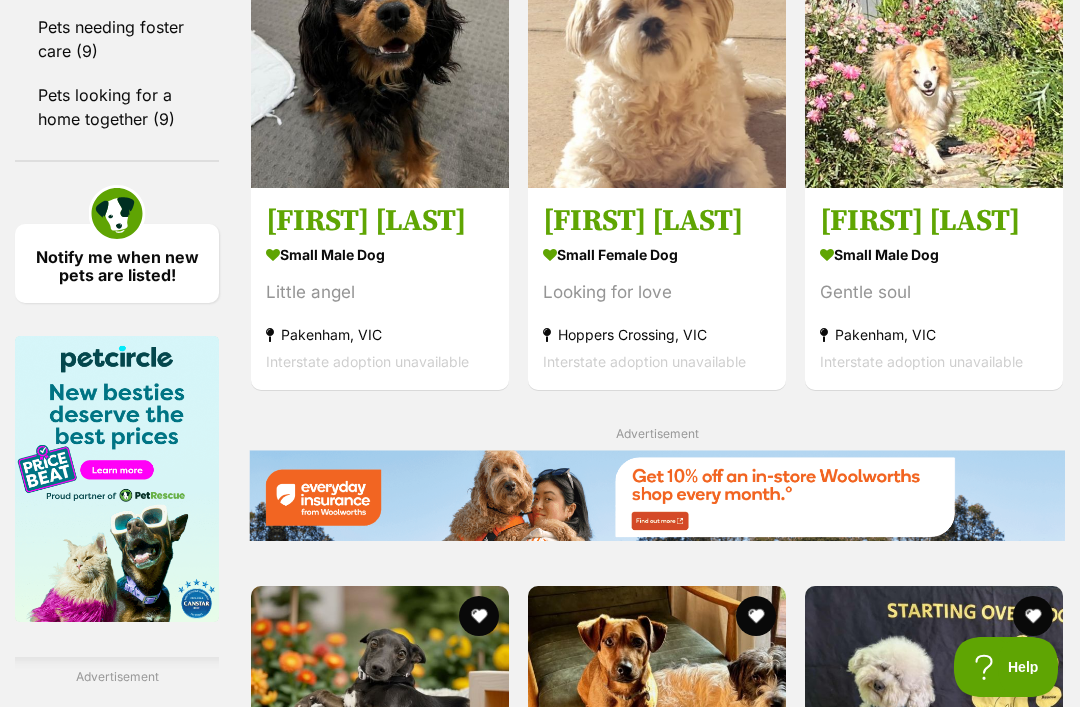 scroll, scrollTop: 2881, scrollLeft: 0, axis: vertical 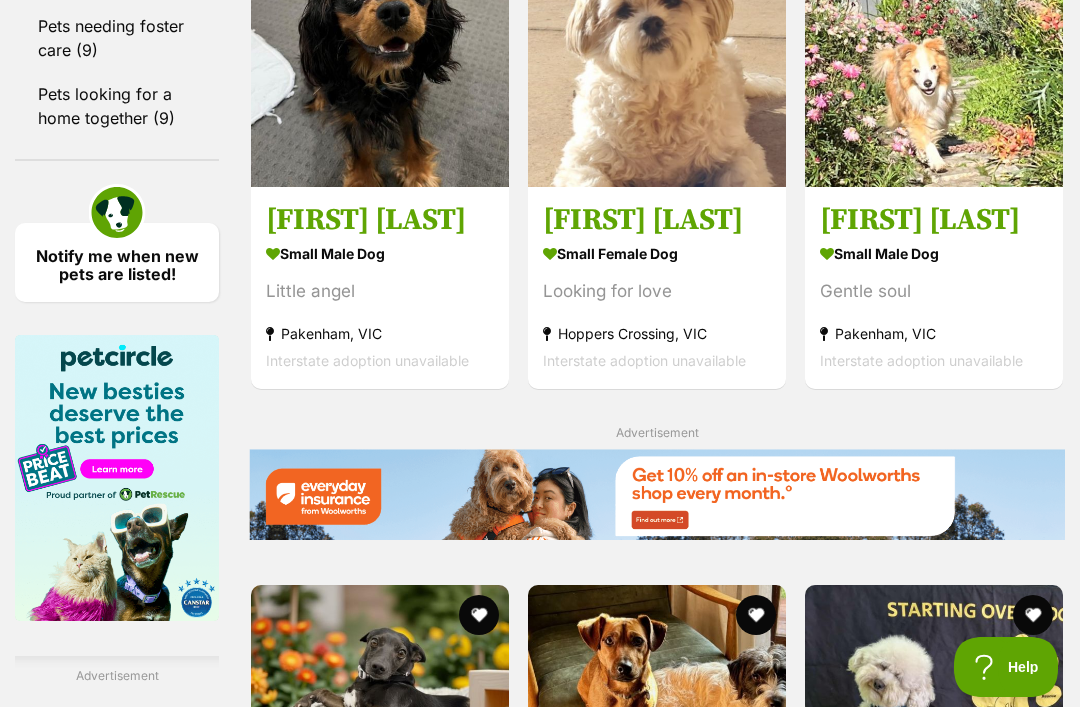 click at bounding box center (1033, -41) 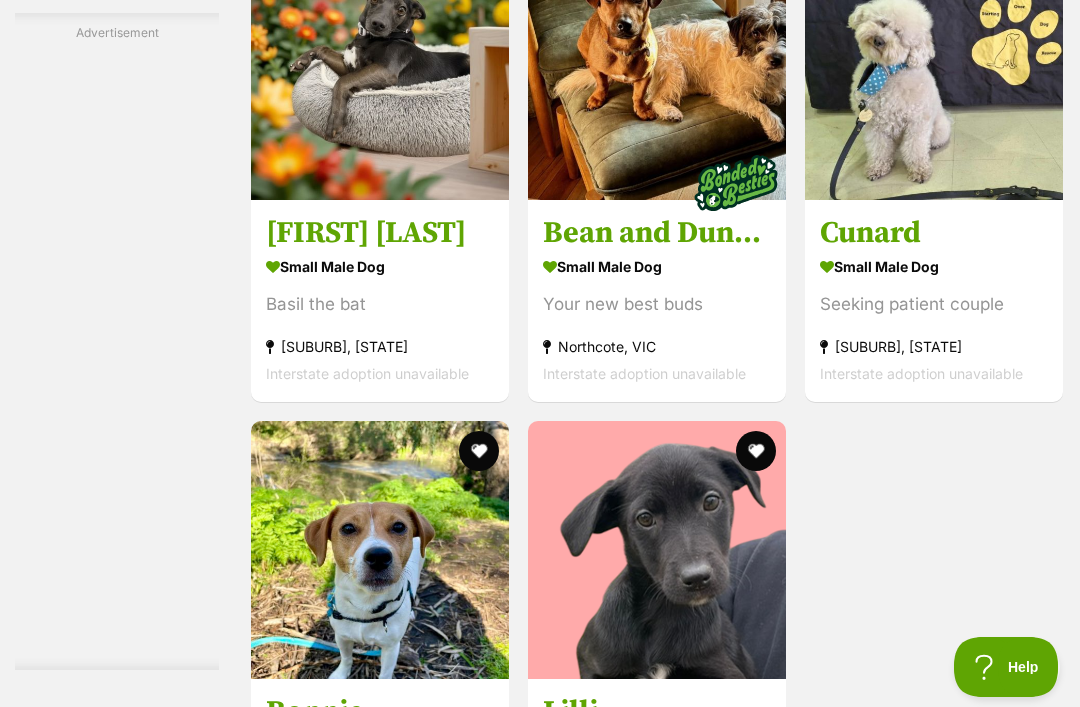 scroll, scrollTop: 3523, scrollLeft: 0, axis: vertical 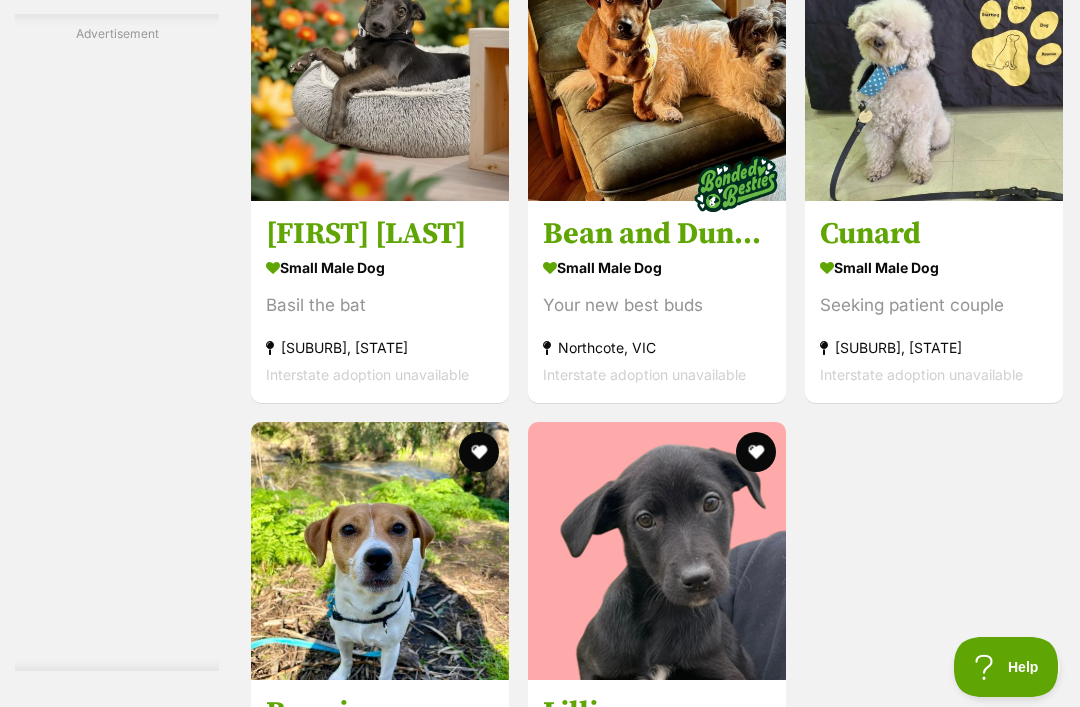 click at bounding box center [1033, -27] 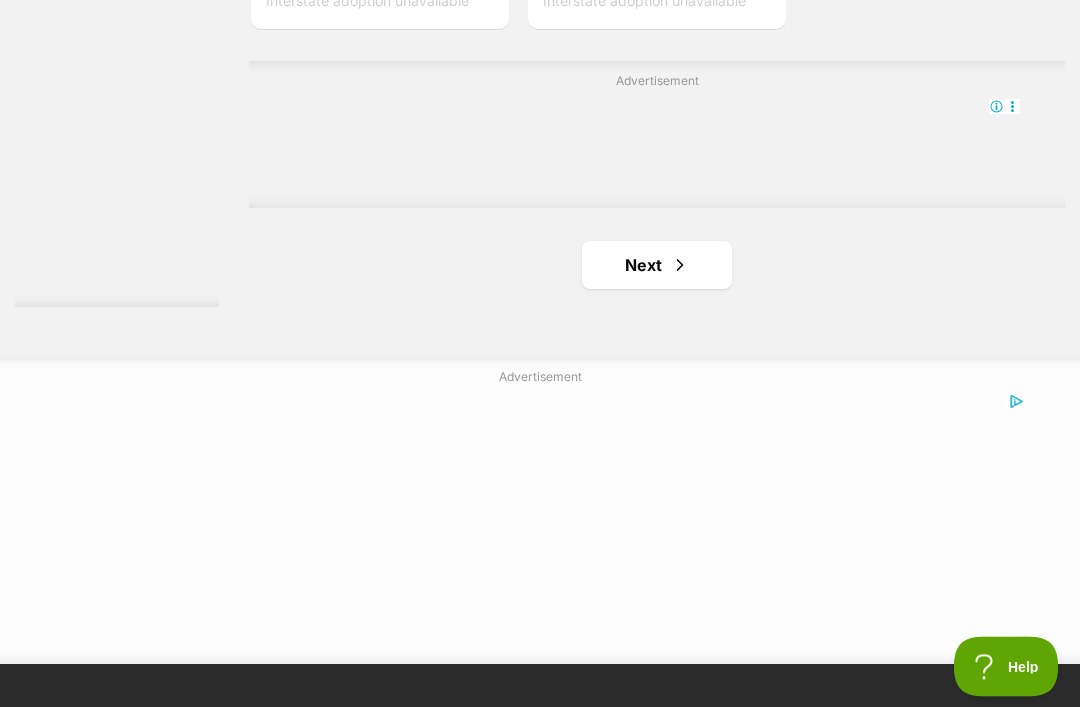 scroll, scrollTop: 4376, scrollLeft: 0, axis: vertical 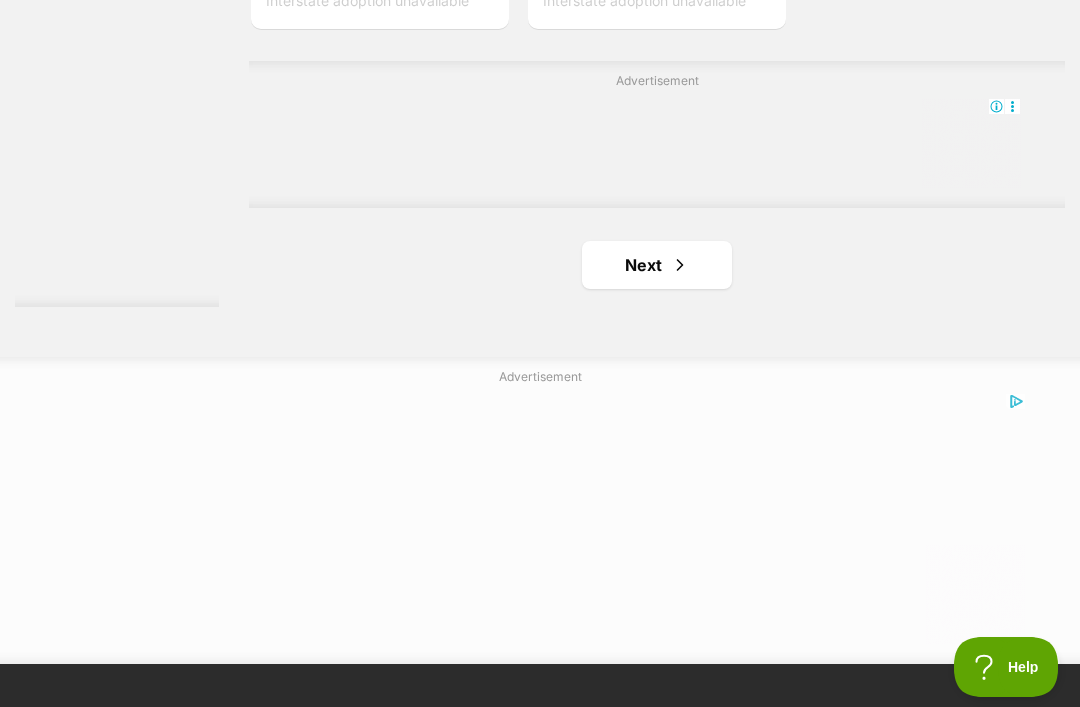 click on "Next" at bounding box center [657, 265] 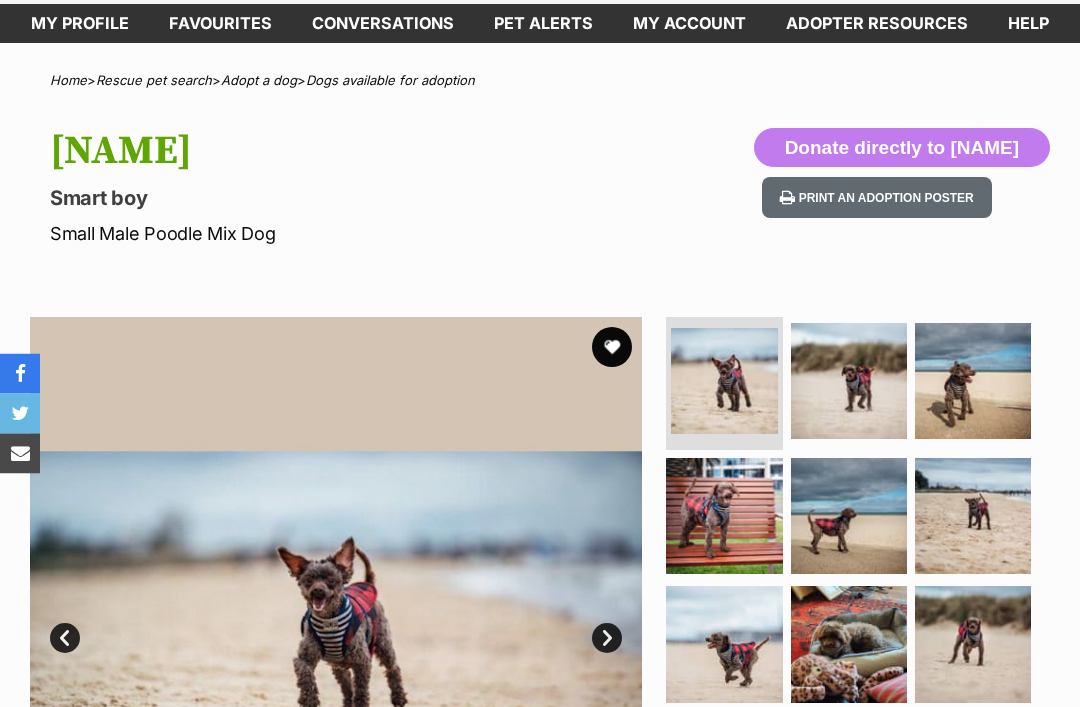 scroll, scrollTop: 204, scrollLeft: 0, axis: vertical 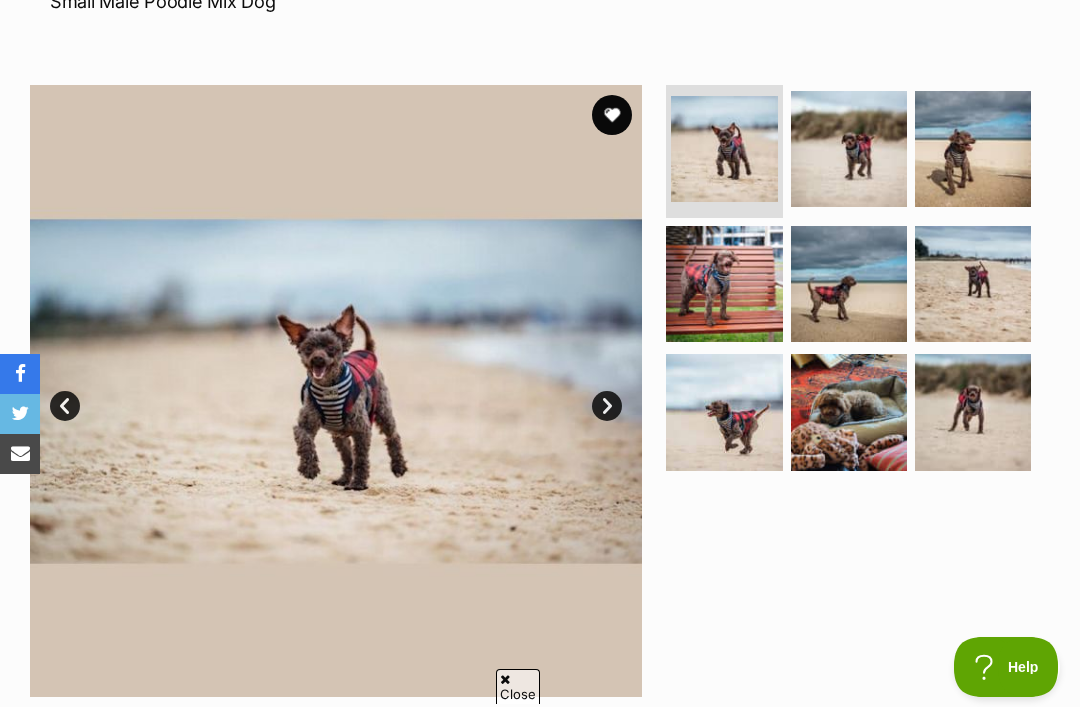 click at bounding box center [849, 149] 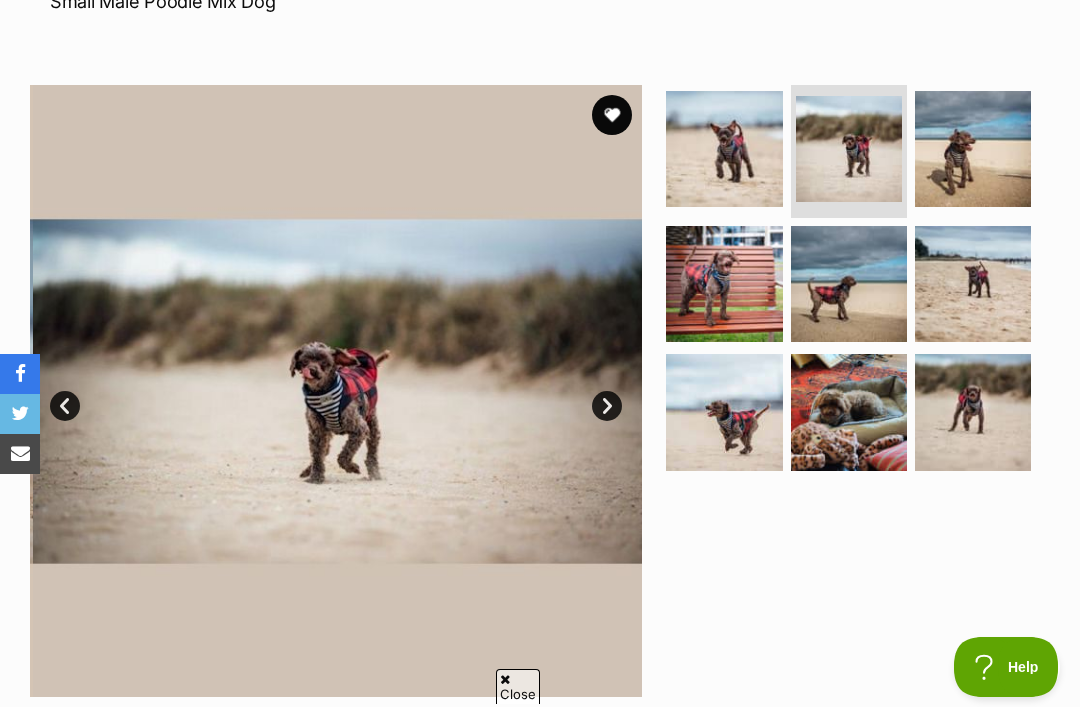 scroll, scrollTop: 0, scrollLeft: 0, axis: both 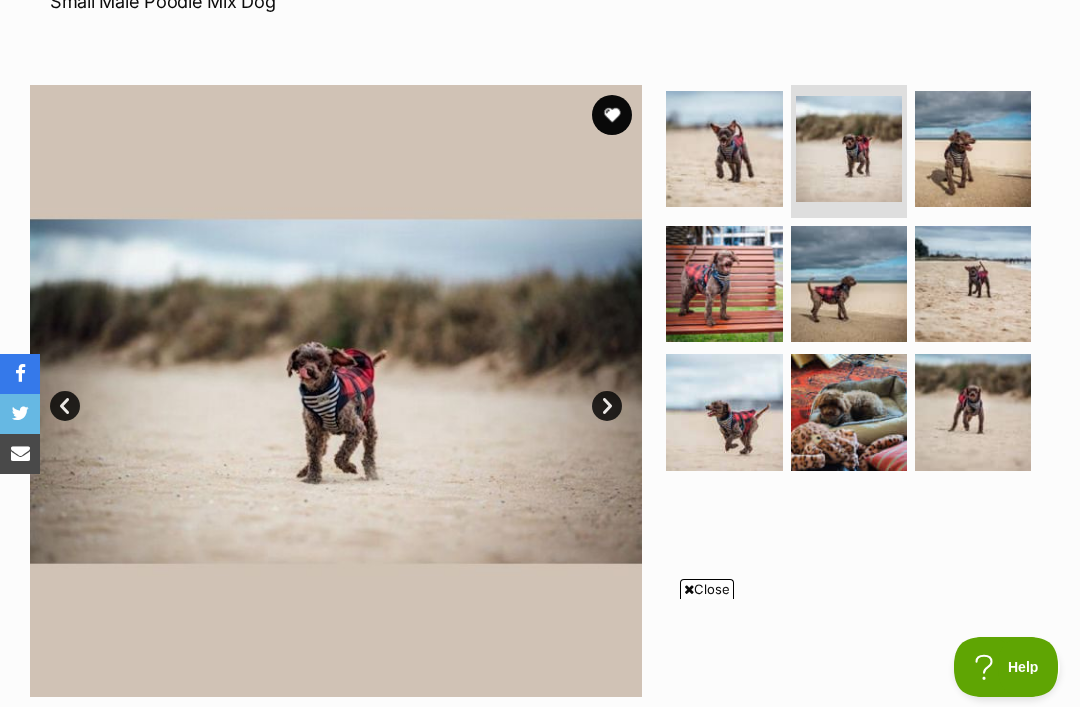 click at bounding box center [973, 149] 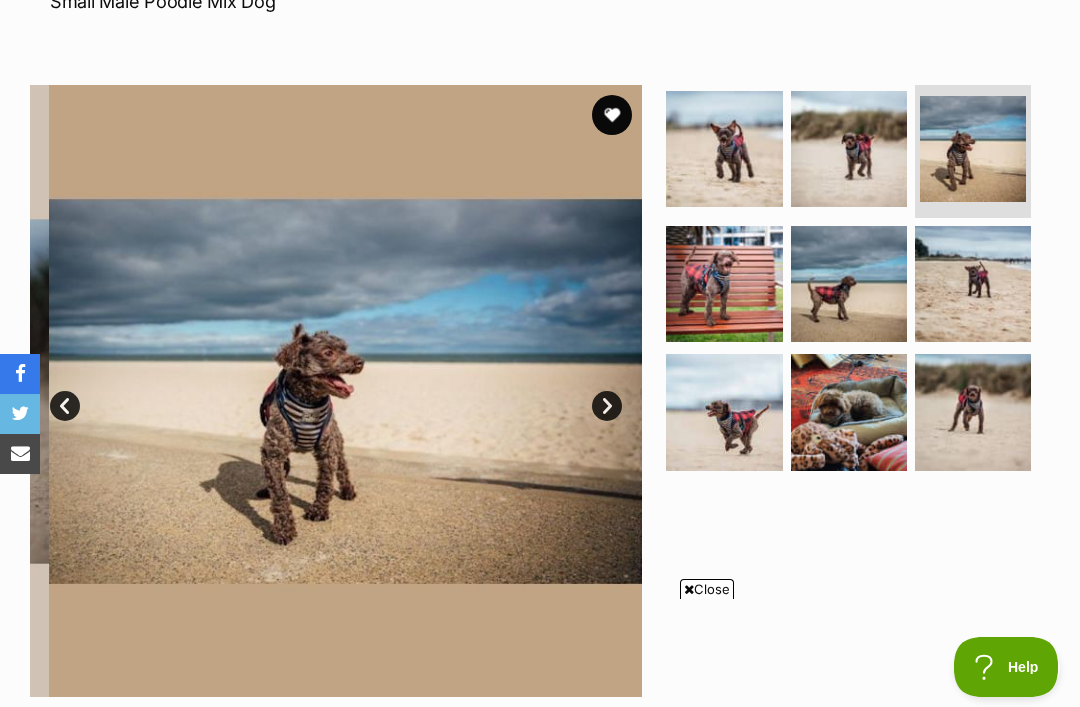 click at bounding box center (724, 284) 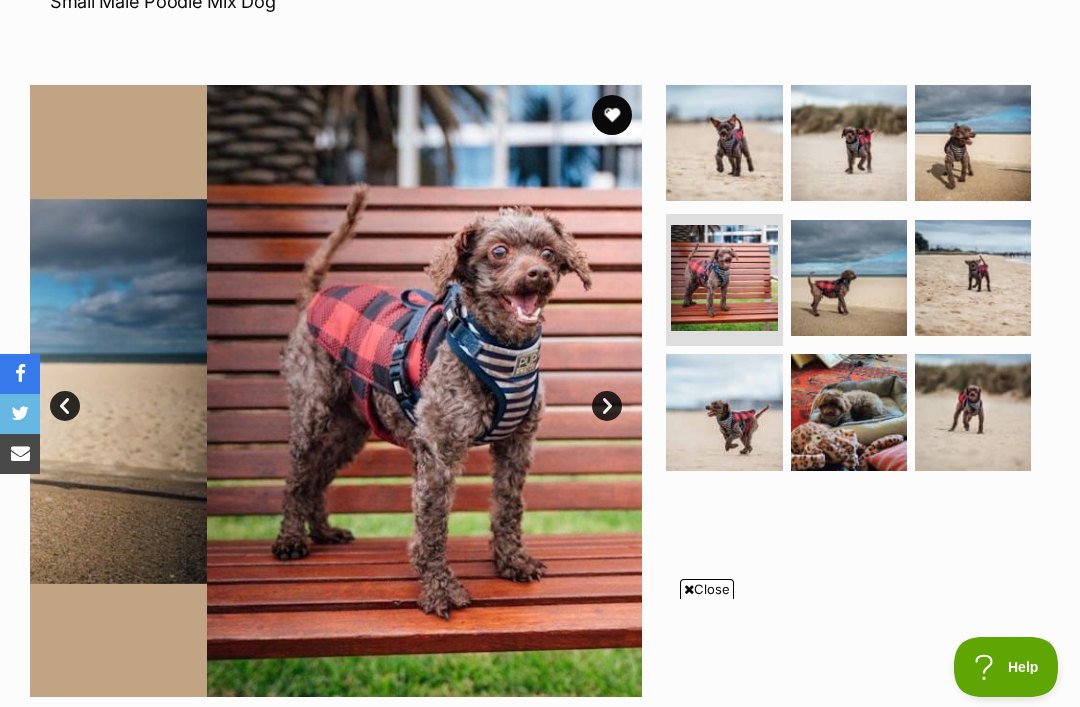 click at bounding box center (724, 278) 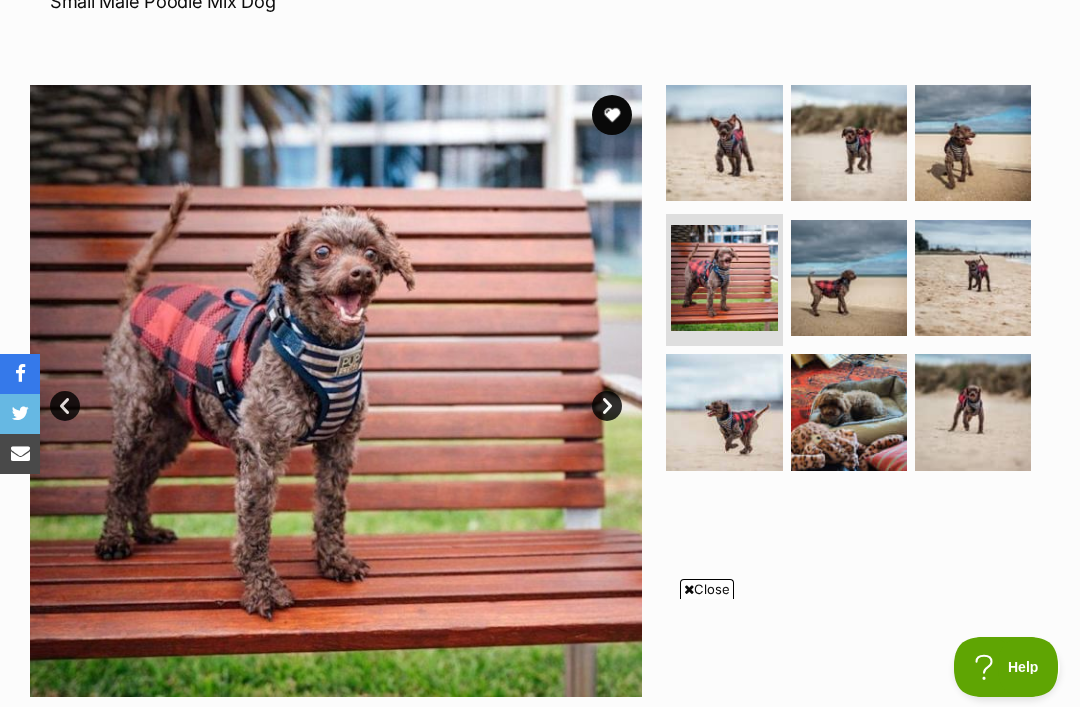 click at bounding box center (849, 143) 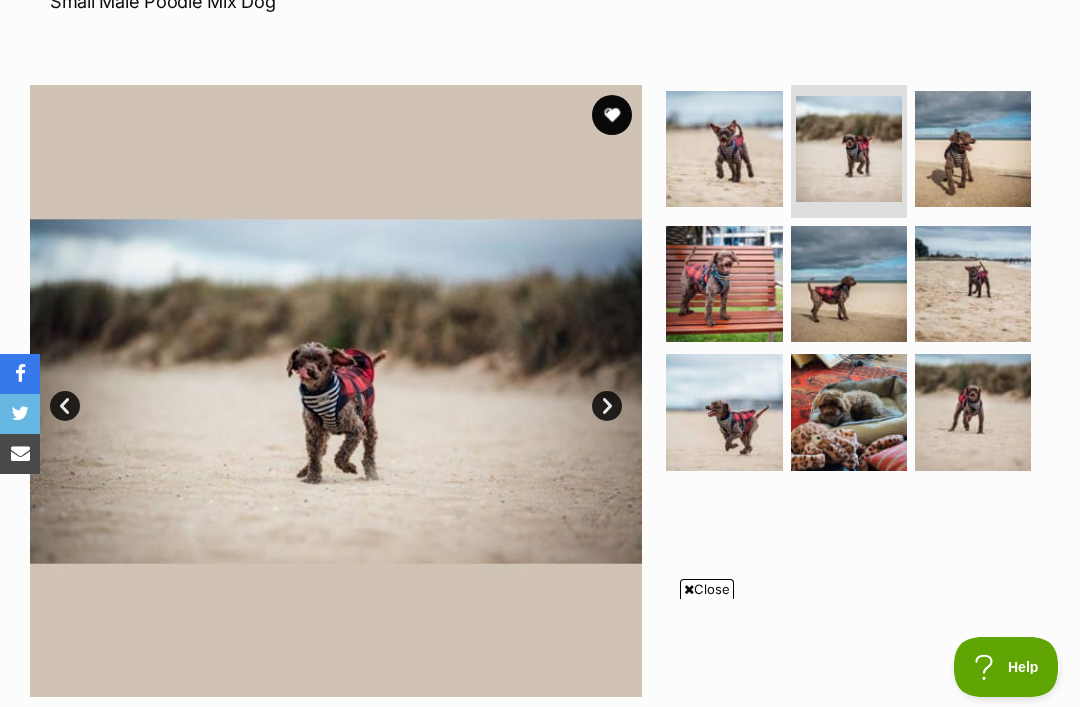 click at bounding box center [724, 149] 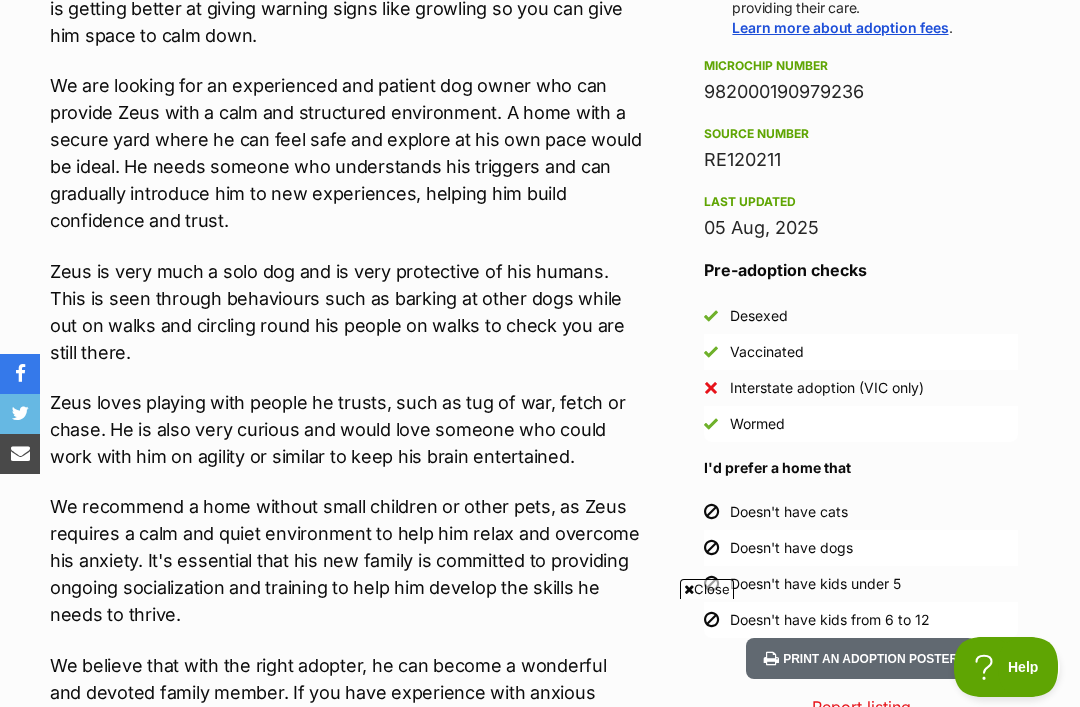 scroll, scrollTop: 1556, scrollLeft: 0, axis: vertical 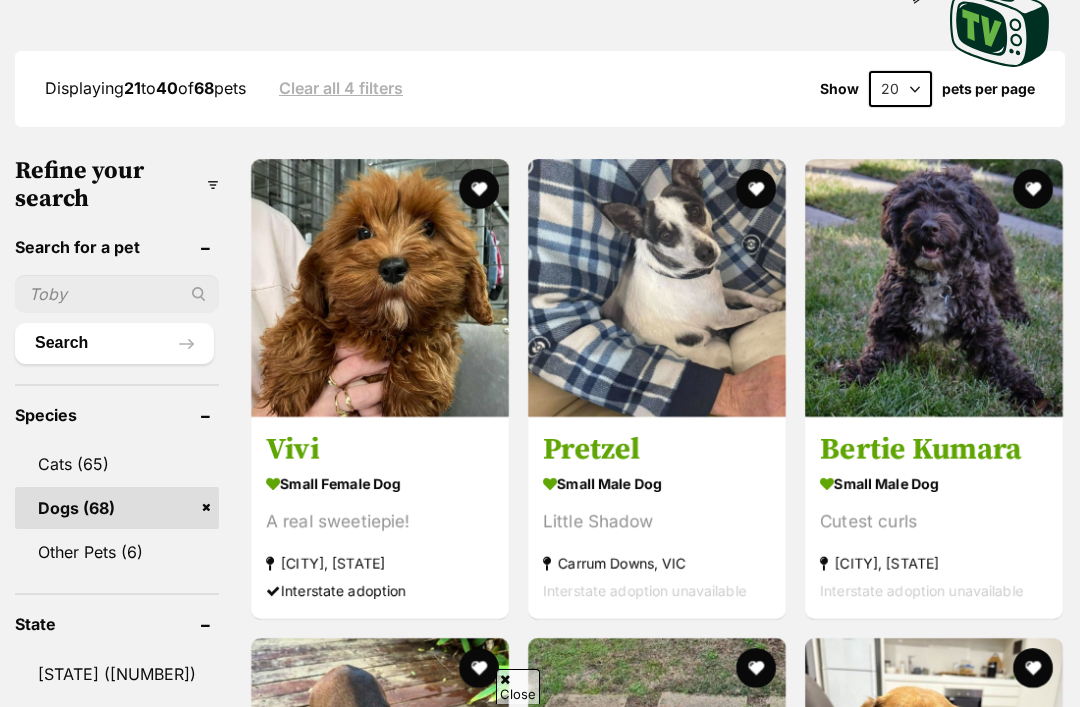 click at bounding box center (479, 189) 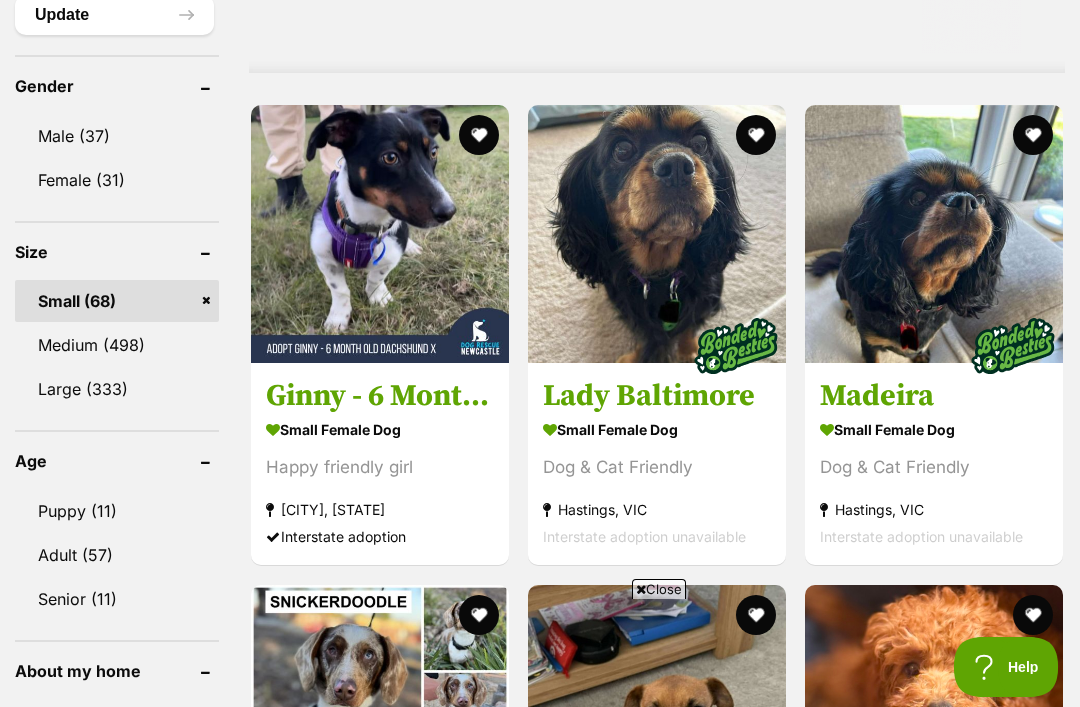 scroll, scrollTop: 1782, scrollLeft: 0, axis: vertical 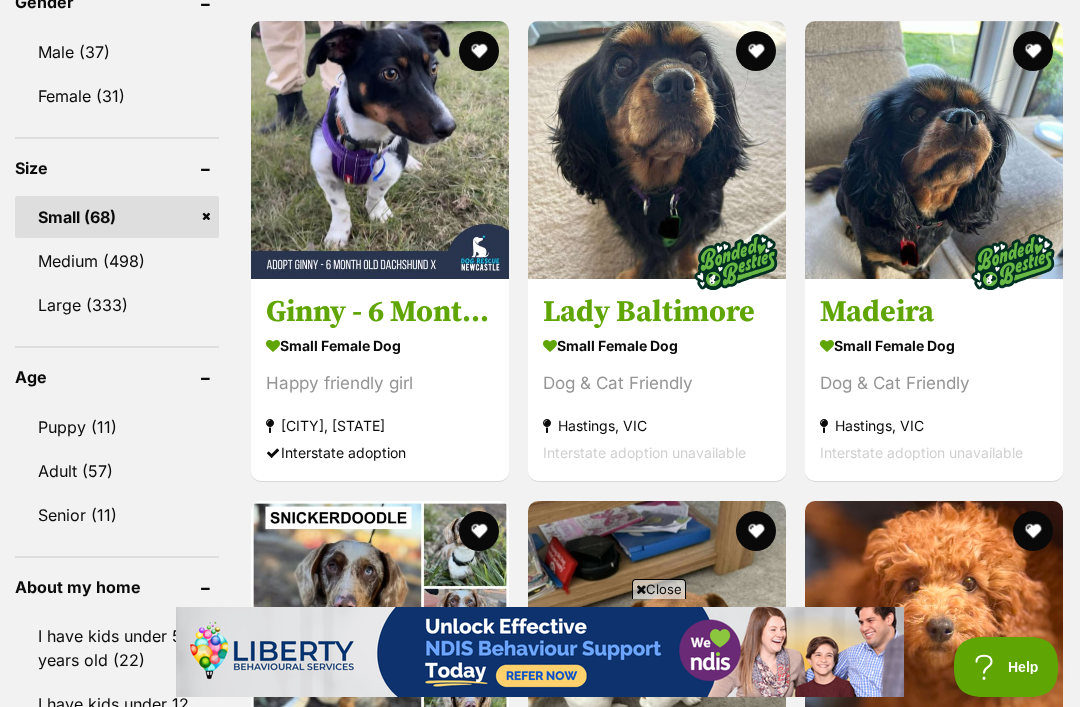 click at bounding box center [1033, 51] 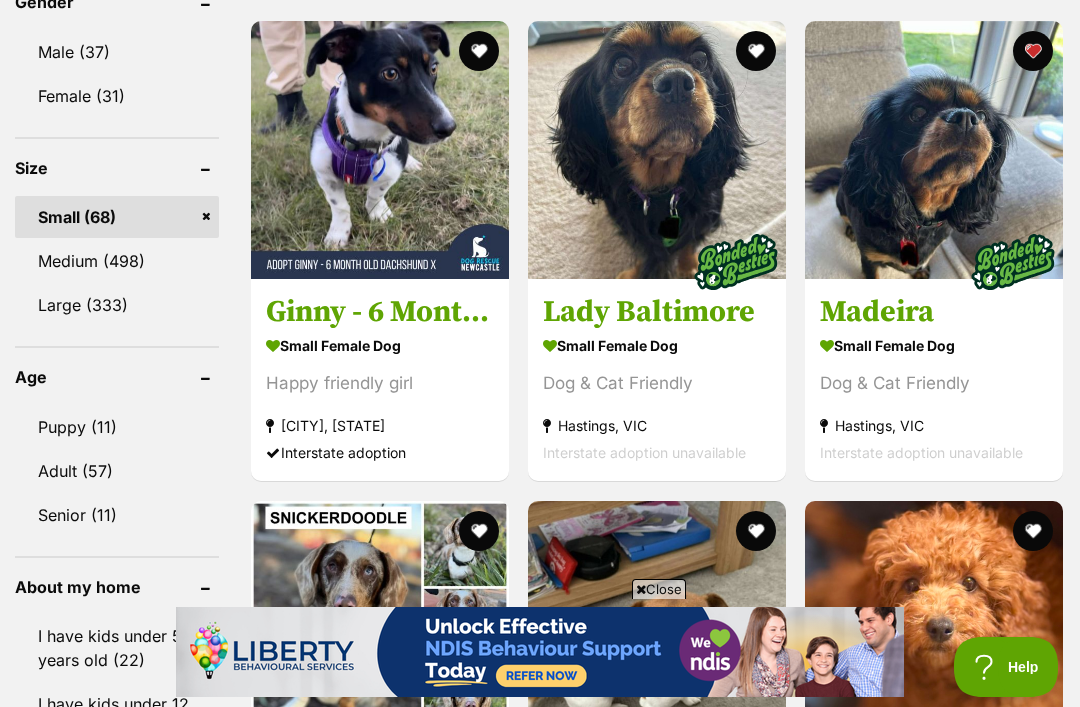 click at bounding box center (756, 51) 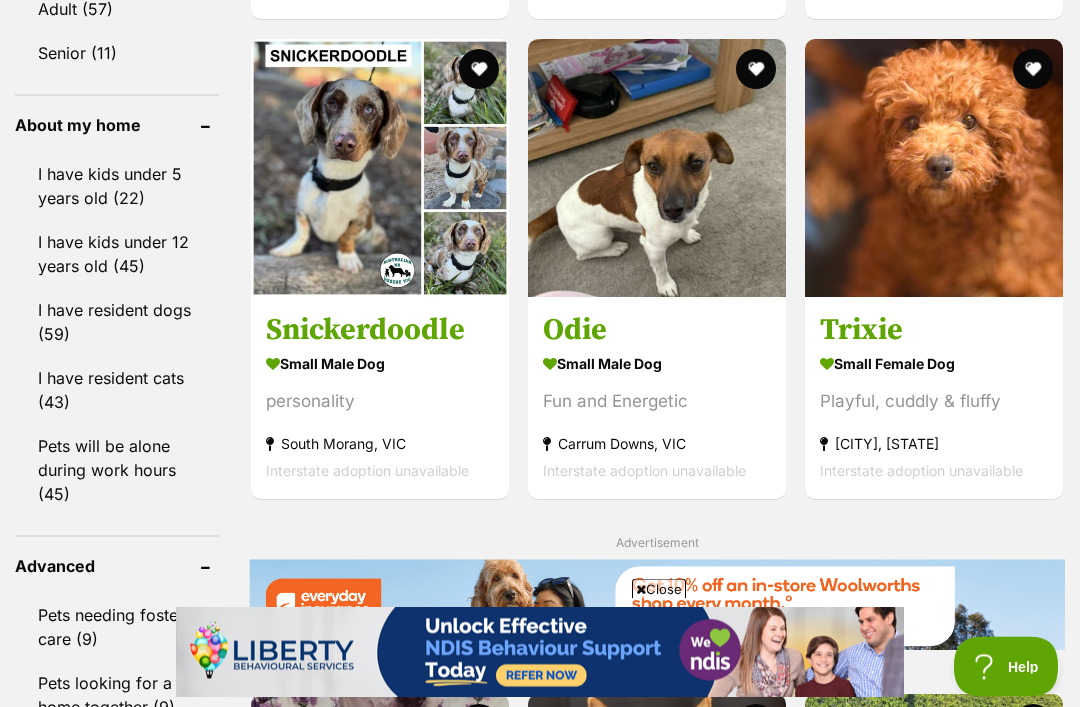 scroll, scrollTop: 2292, scrollLeft: 0, axis: vertical 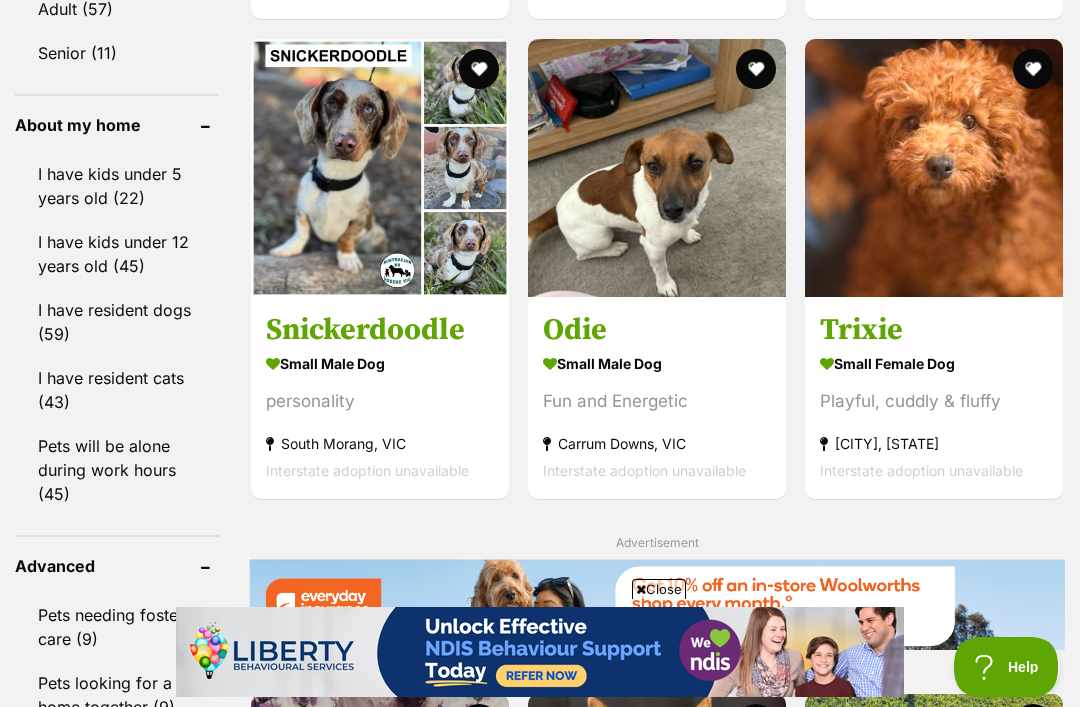 click at bounding box center [1033, 69] 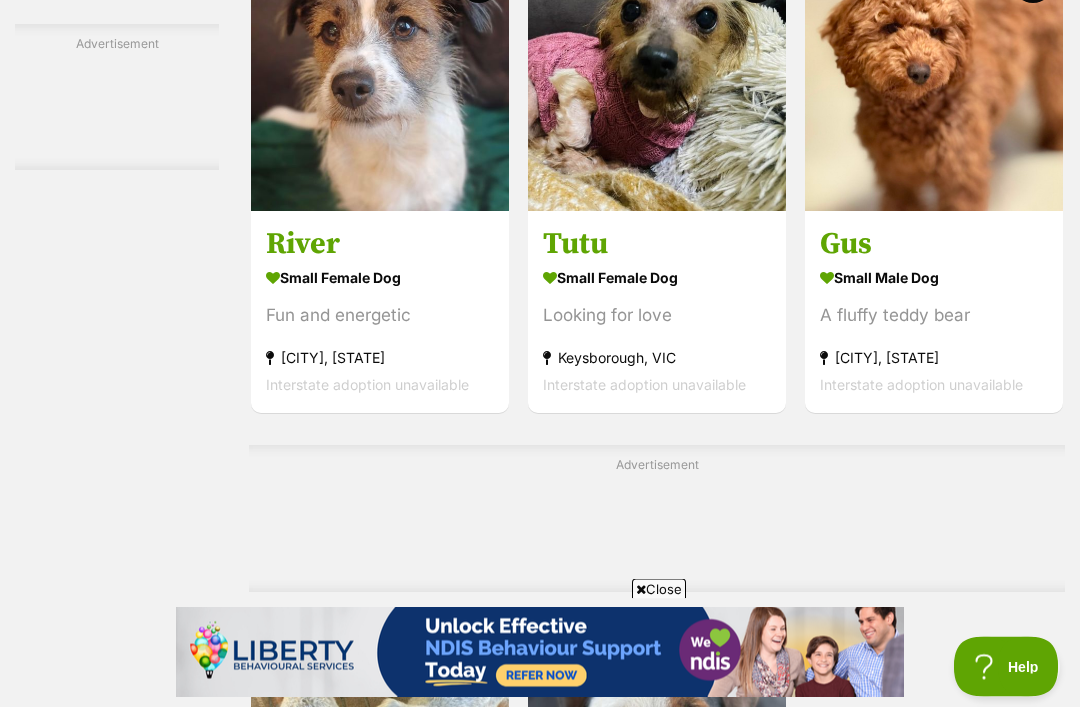scroll, scrollTop: 3511, scrollLeft: 0, axis: vertical 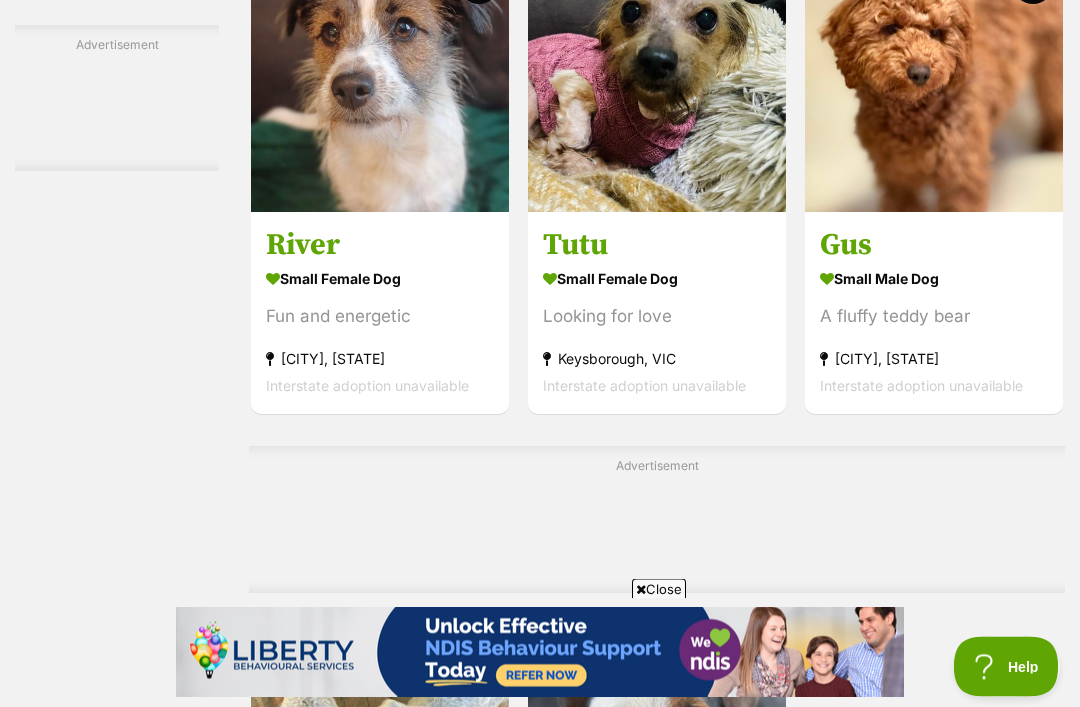 click at bounding box center (1033, -15) 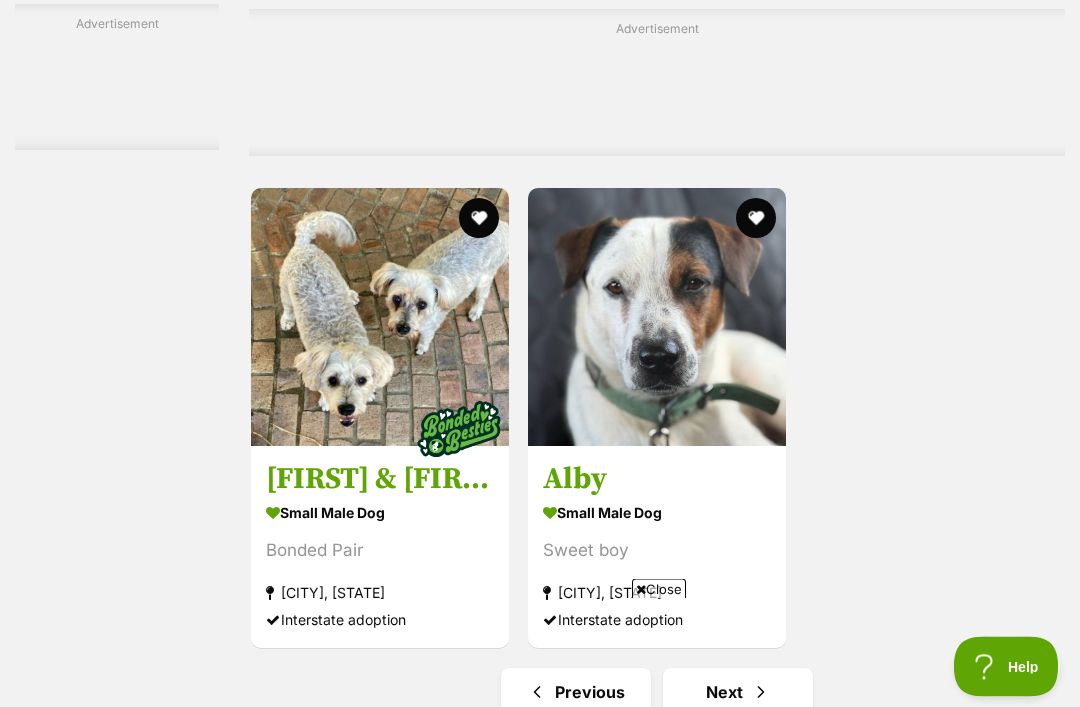 scroll, scrollTop: 3965, scrollLeft: 0, axis: vertical 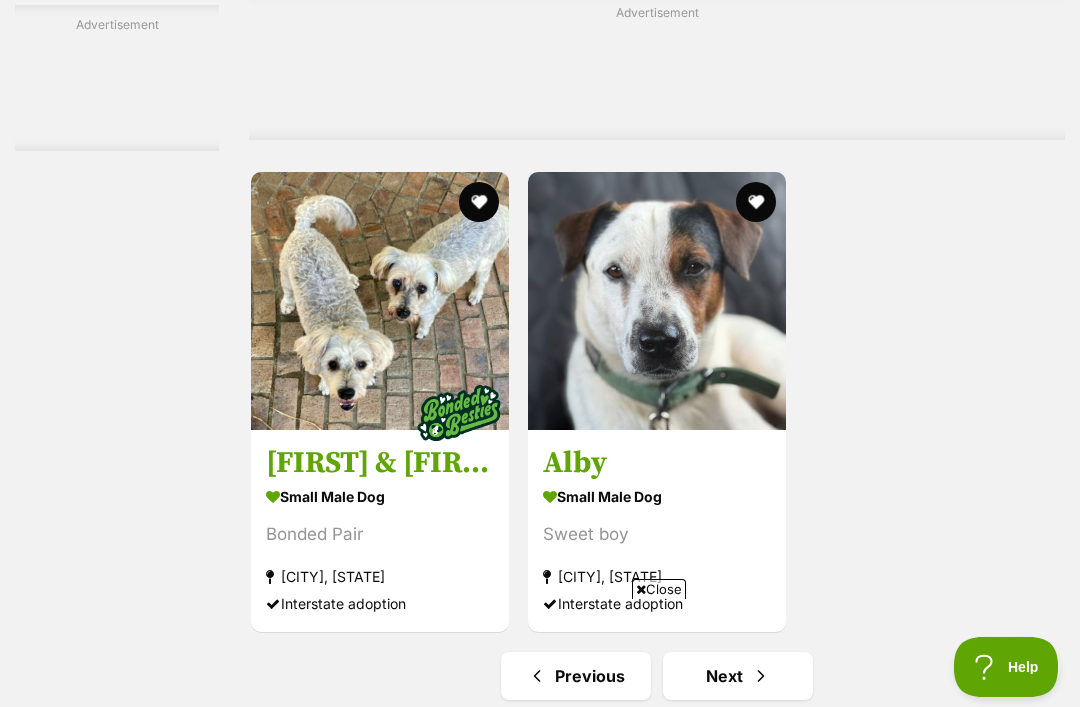click at bounding box center (479, 202) 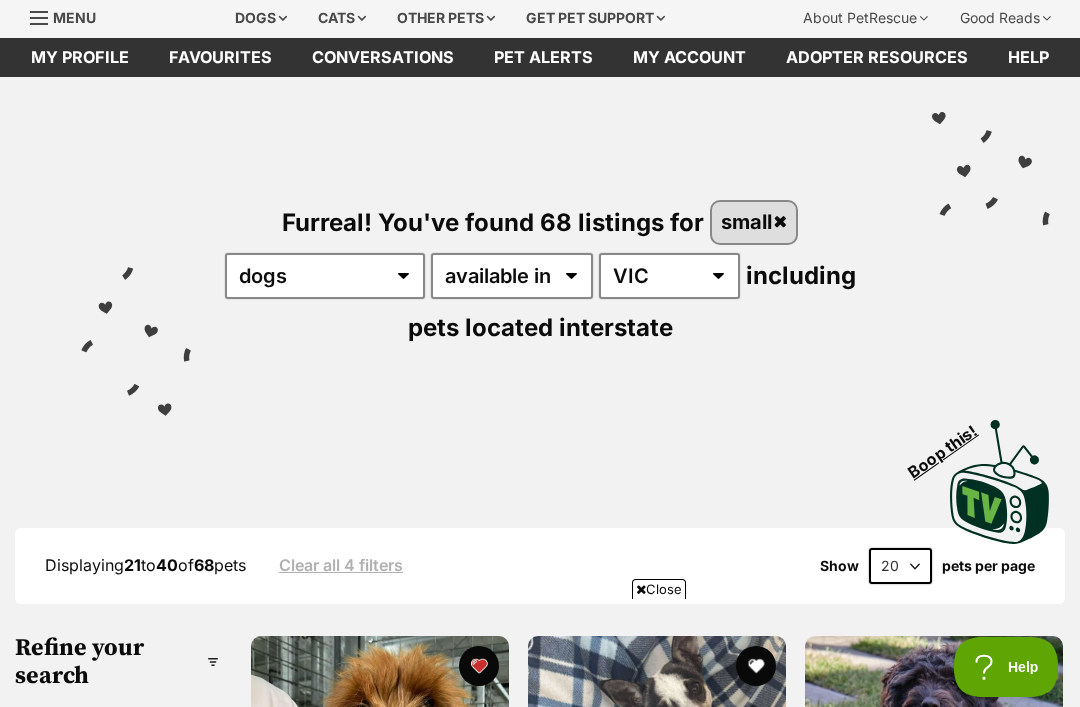 scroll, scrollTop: 0, scrollLeft: 0, axis: both 